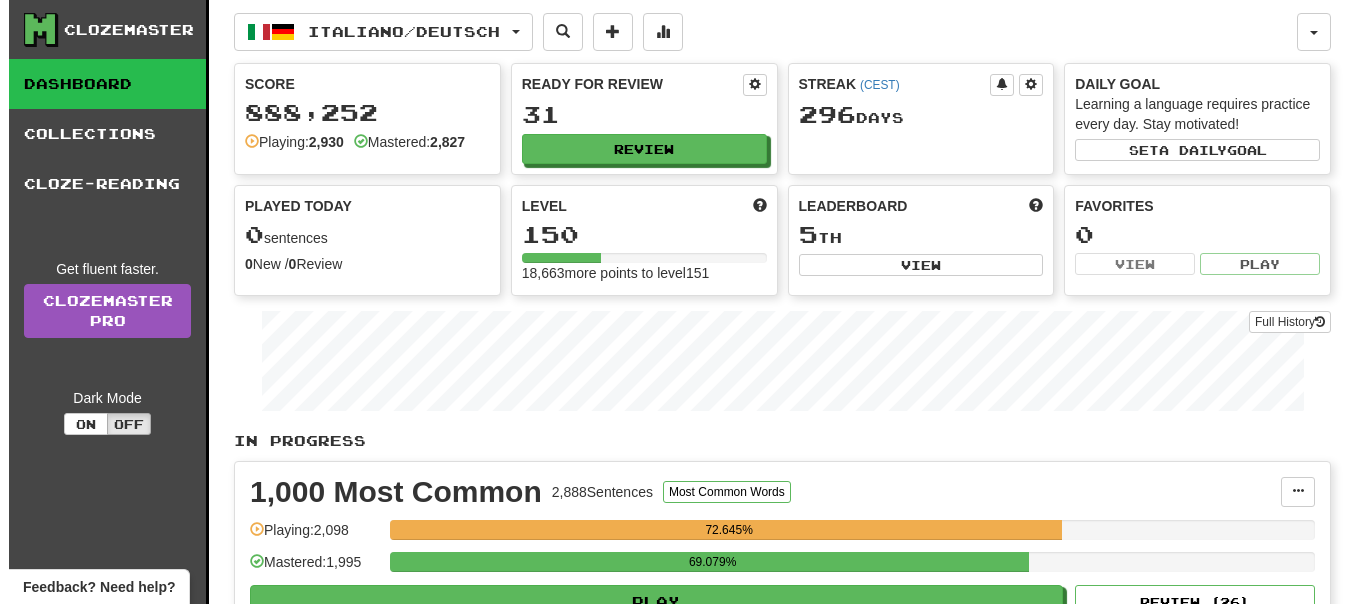 scroll, scrollTop: 0, scrollLeft: 0, axis: both 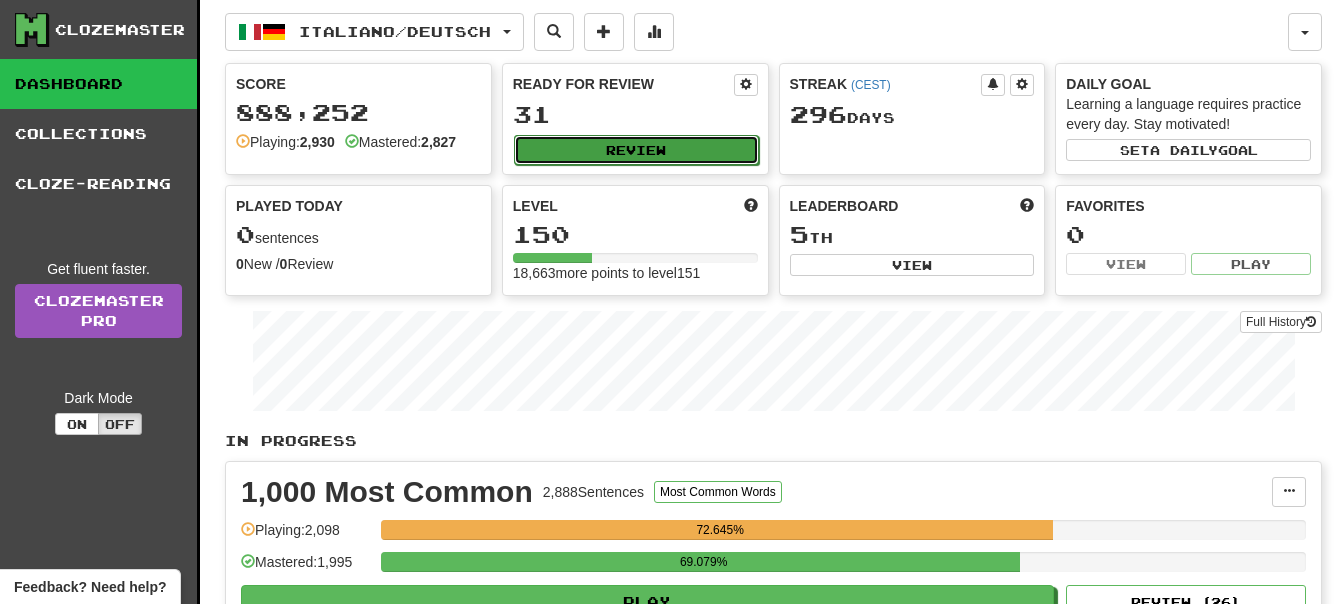 click on "Review" at bounding box center (636, 150) 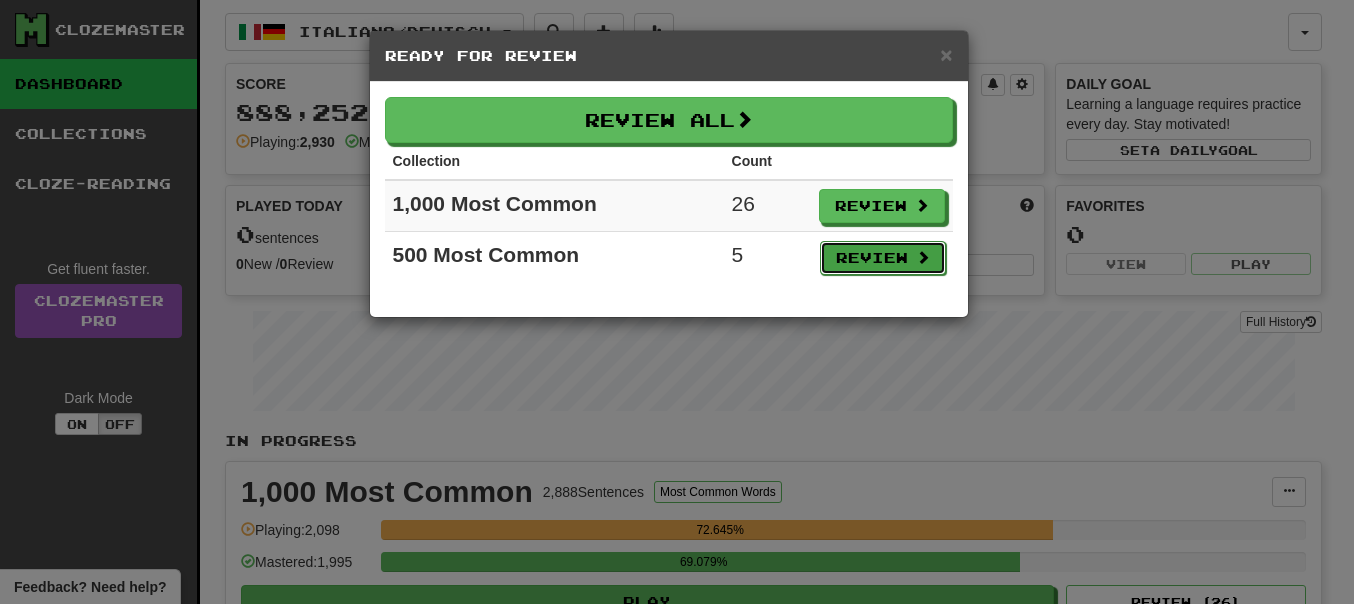 click on "Review" at bounding box center (883, 258) 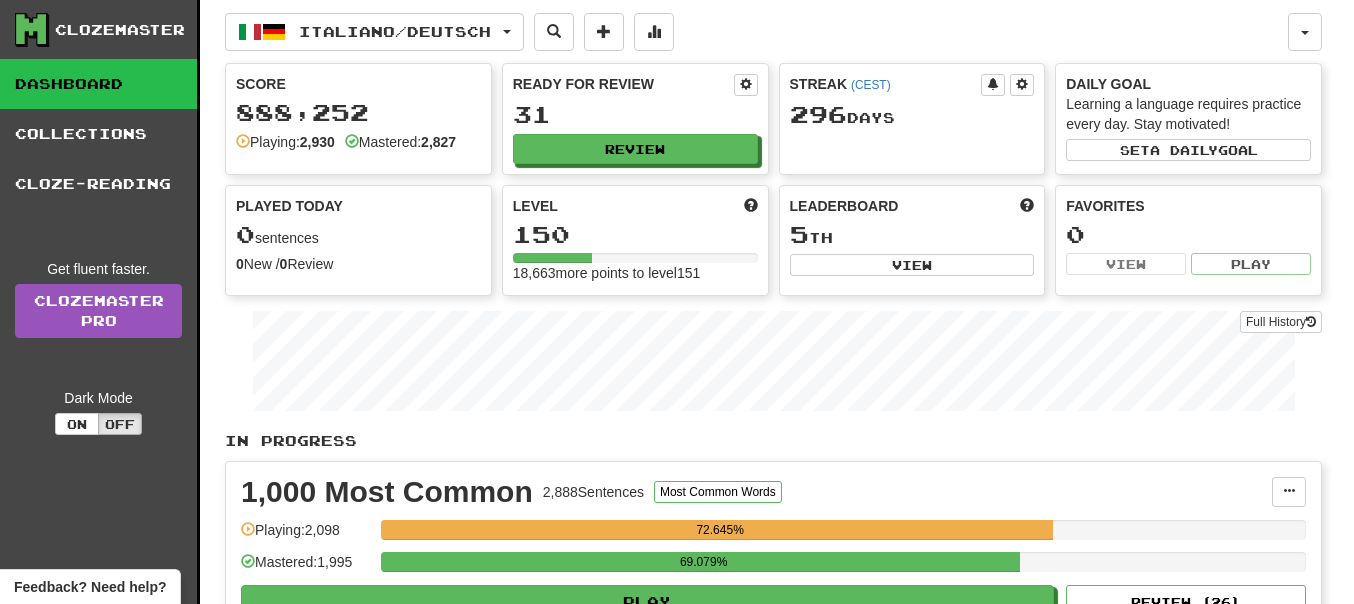 select on "**" 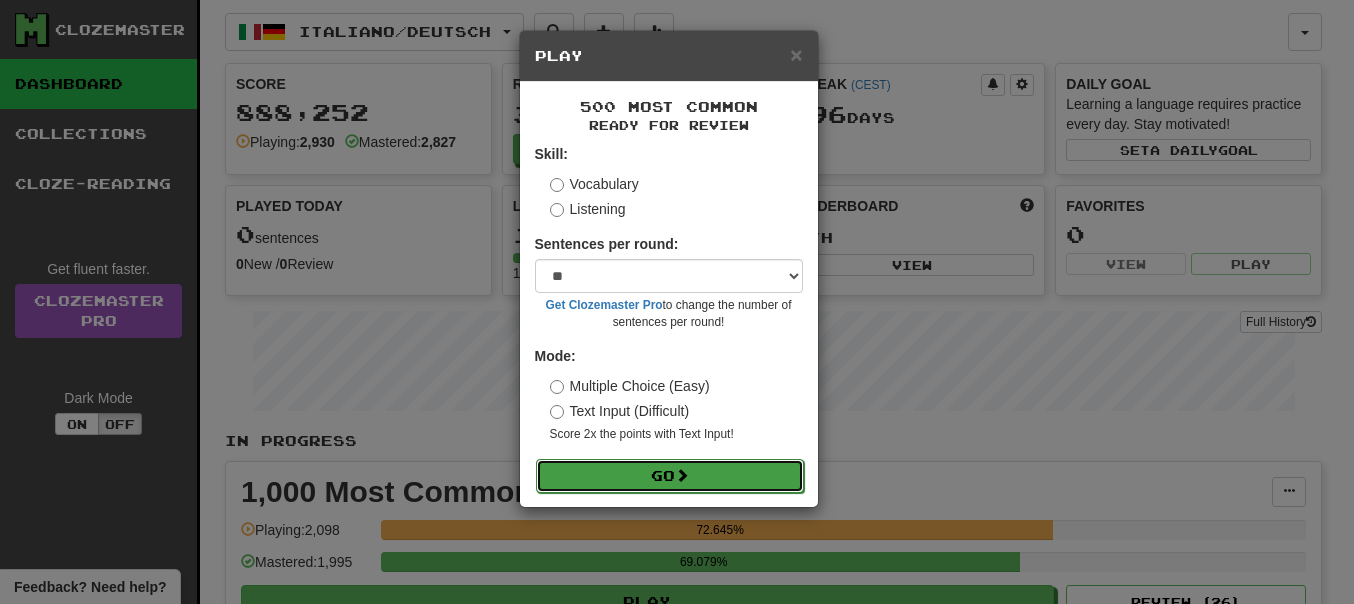 click on "Go" at bounding box center [670, 476] 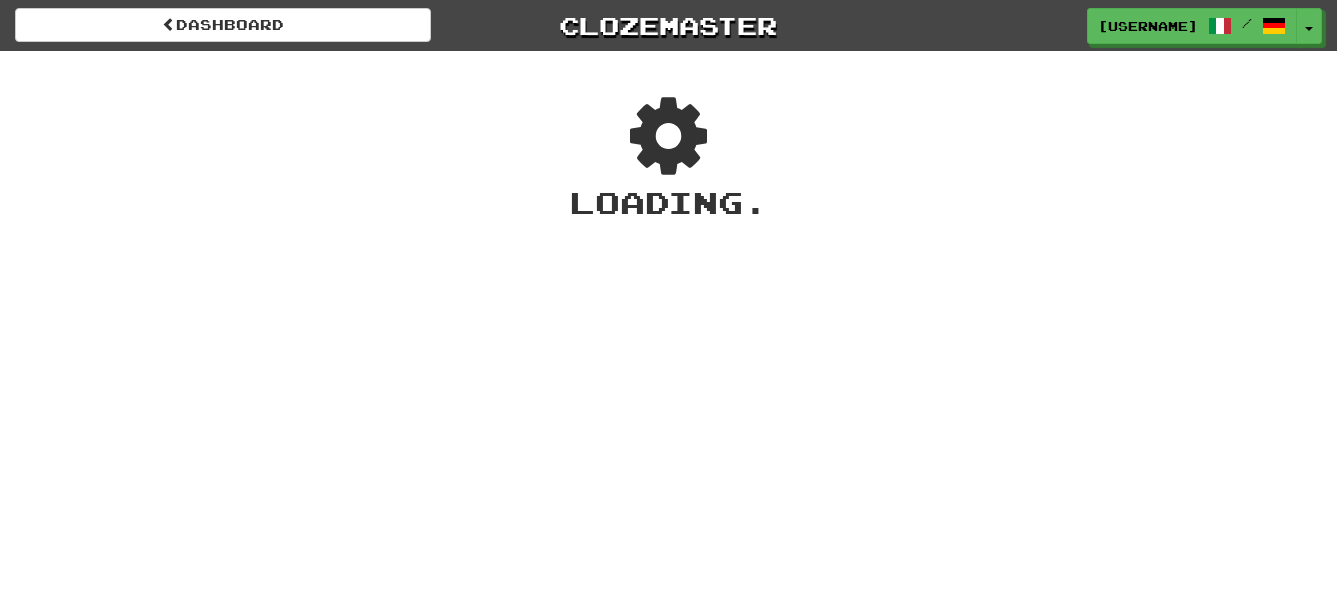 scroll, scrollTop: 0, scrollLeft: 0, axis: both 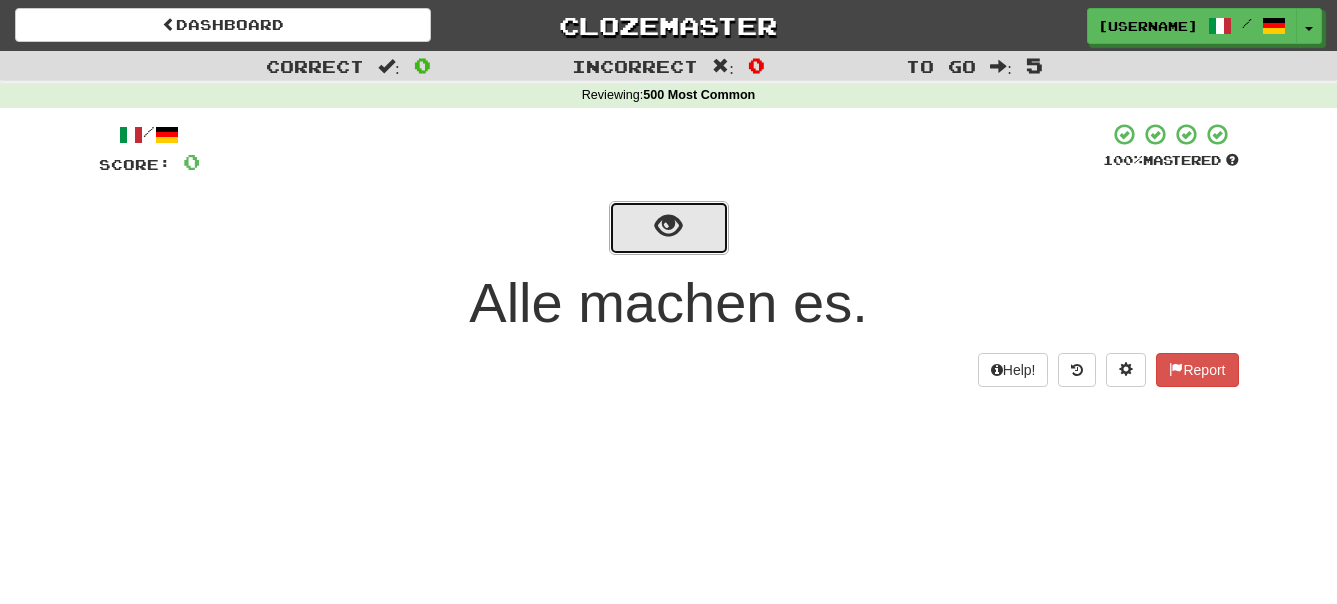 click at bounding box center (668, 226) 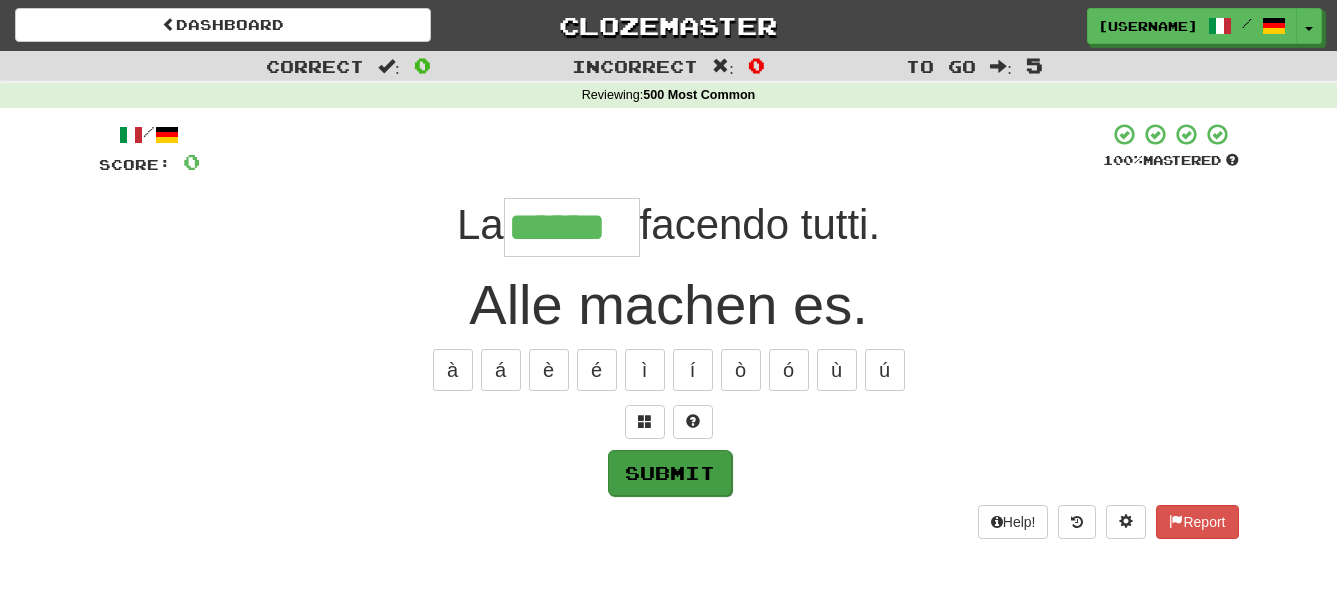 type on "******" 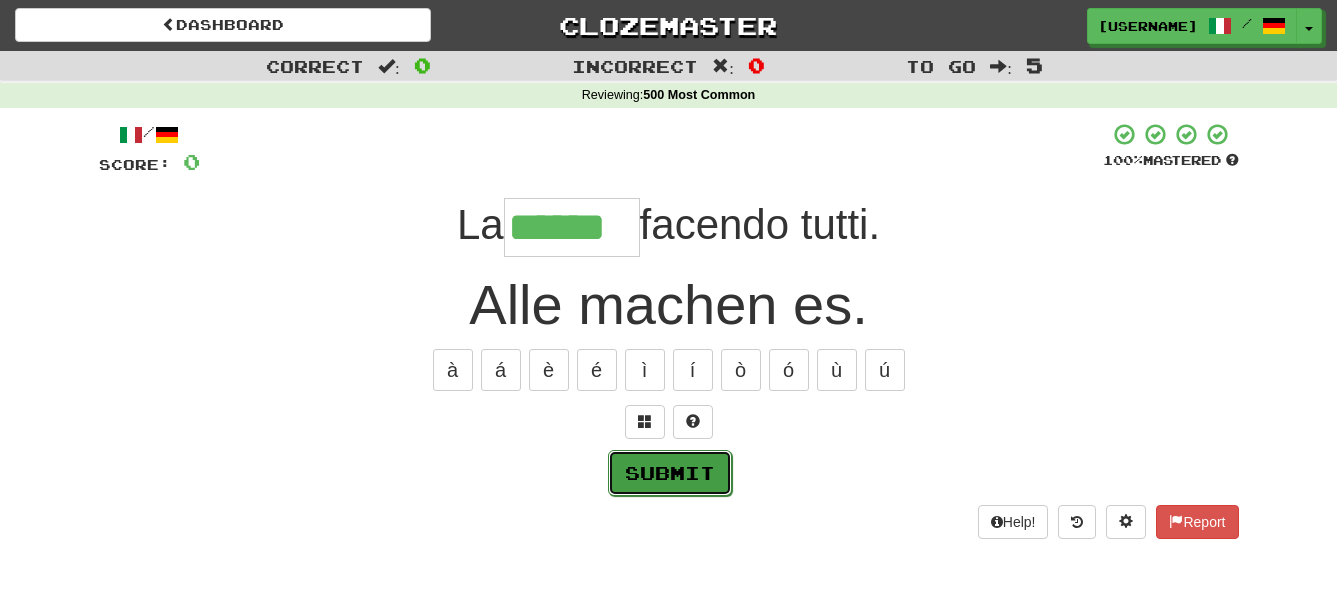 click on "Submit" at bounding box center (670, 473) 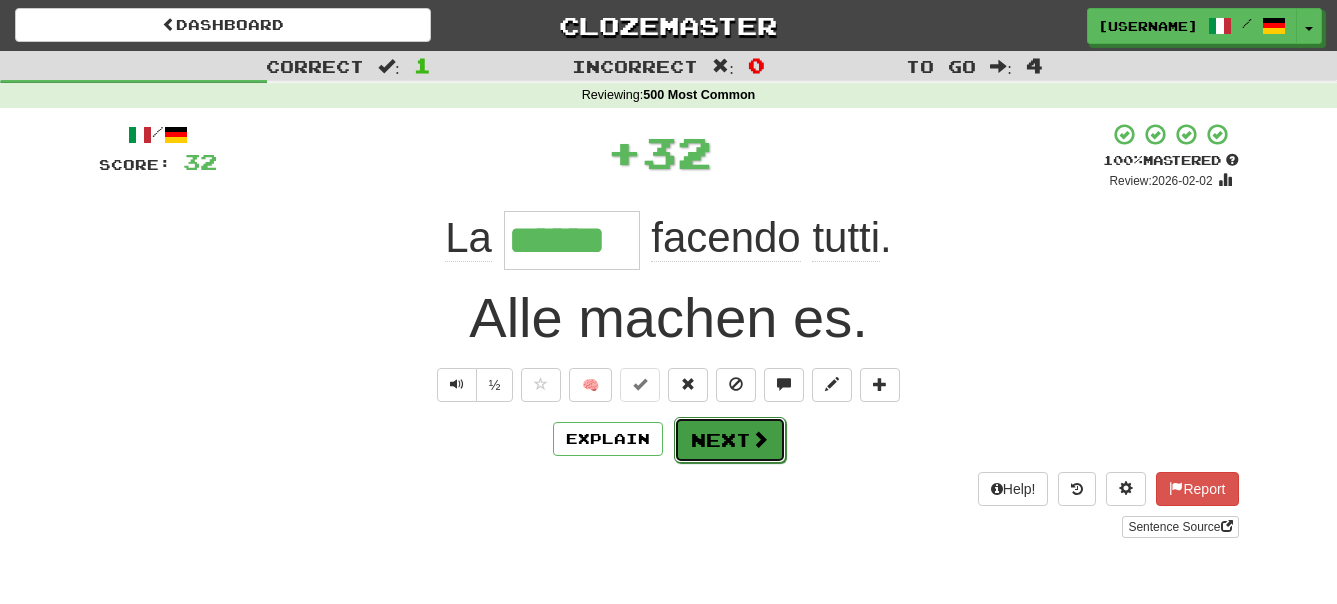 click on "Next" at bounding box center (730, 440) 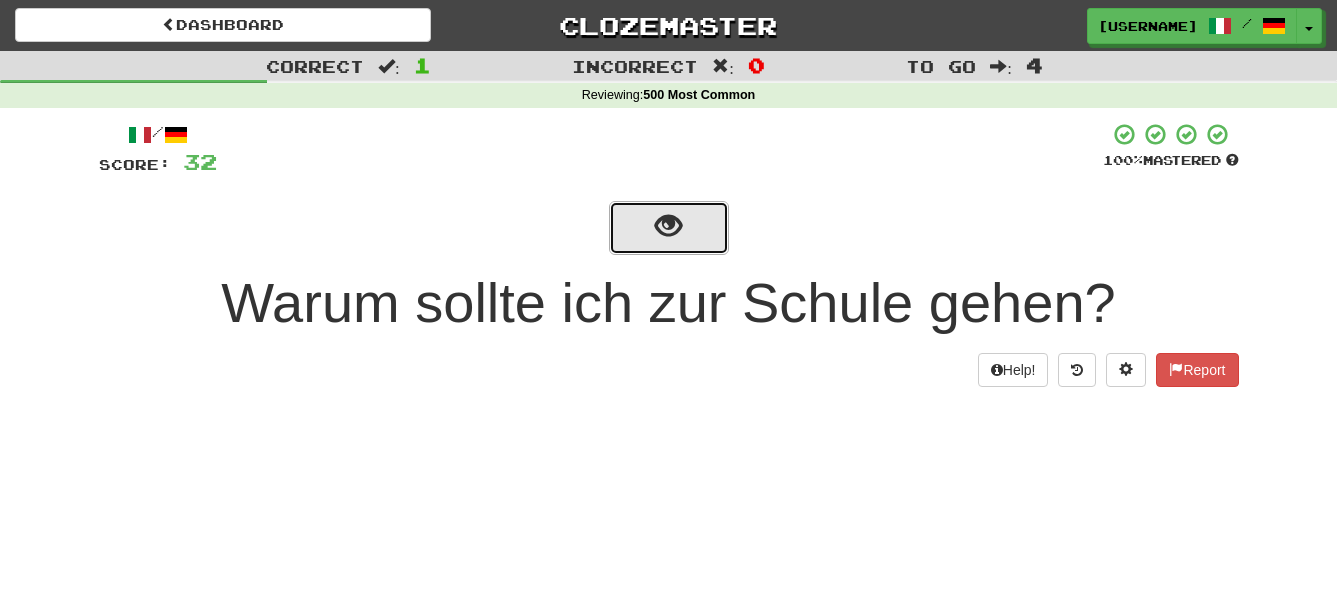 click at bounding box center (668, 226) 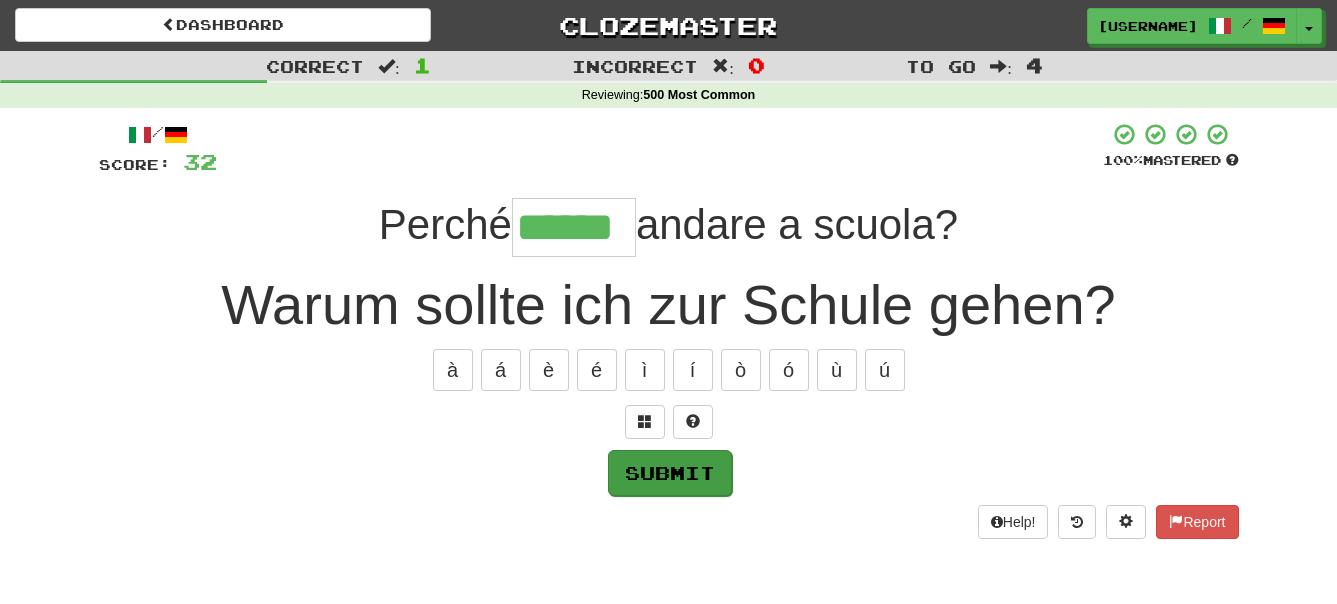 type on "******" 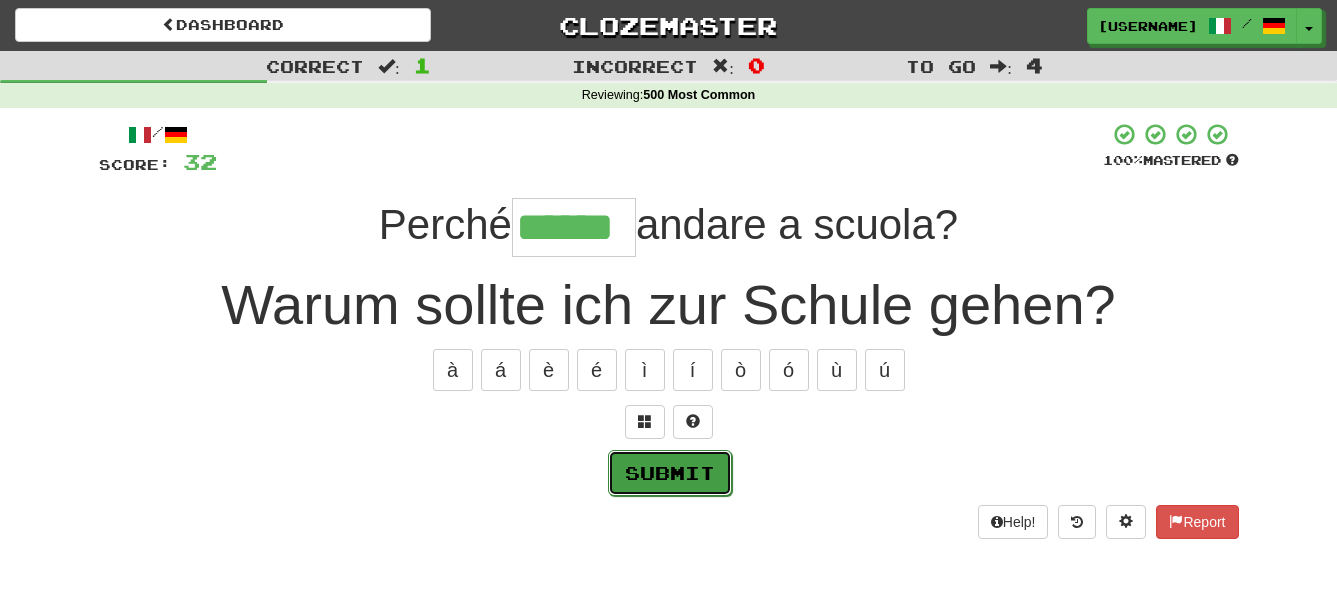 click on "Submit" at bounding box center [670, 473] 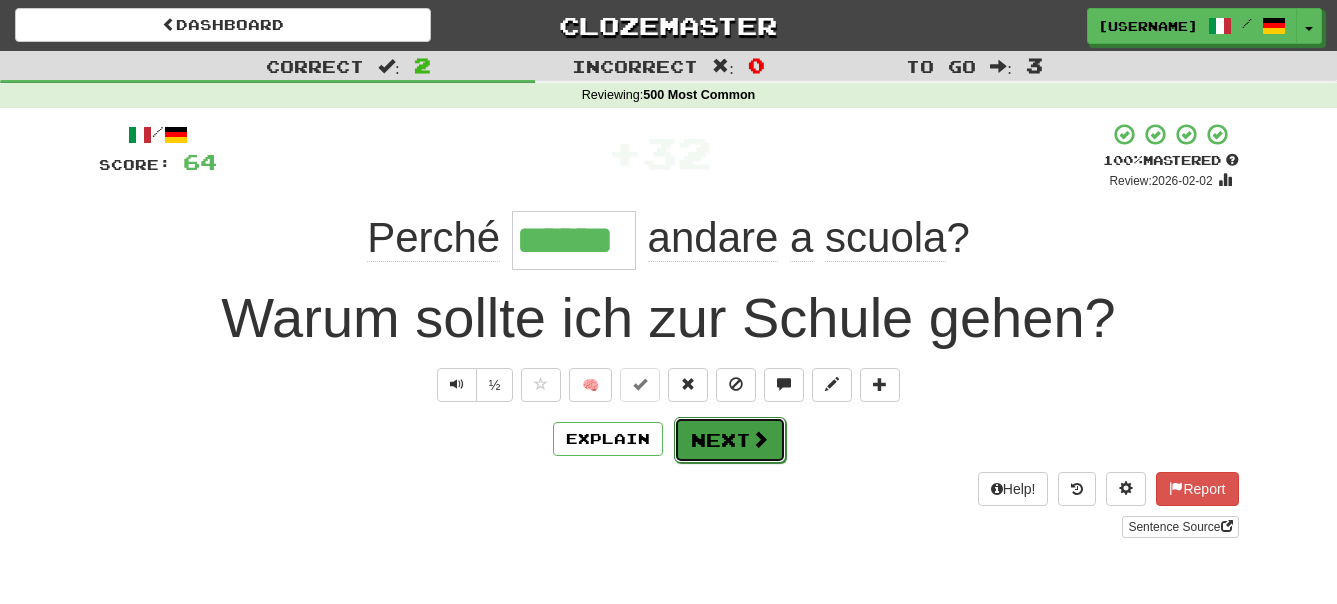 click on "Next" at bounding box center (730, 440) 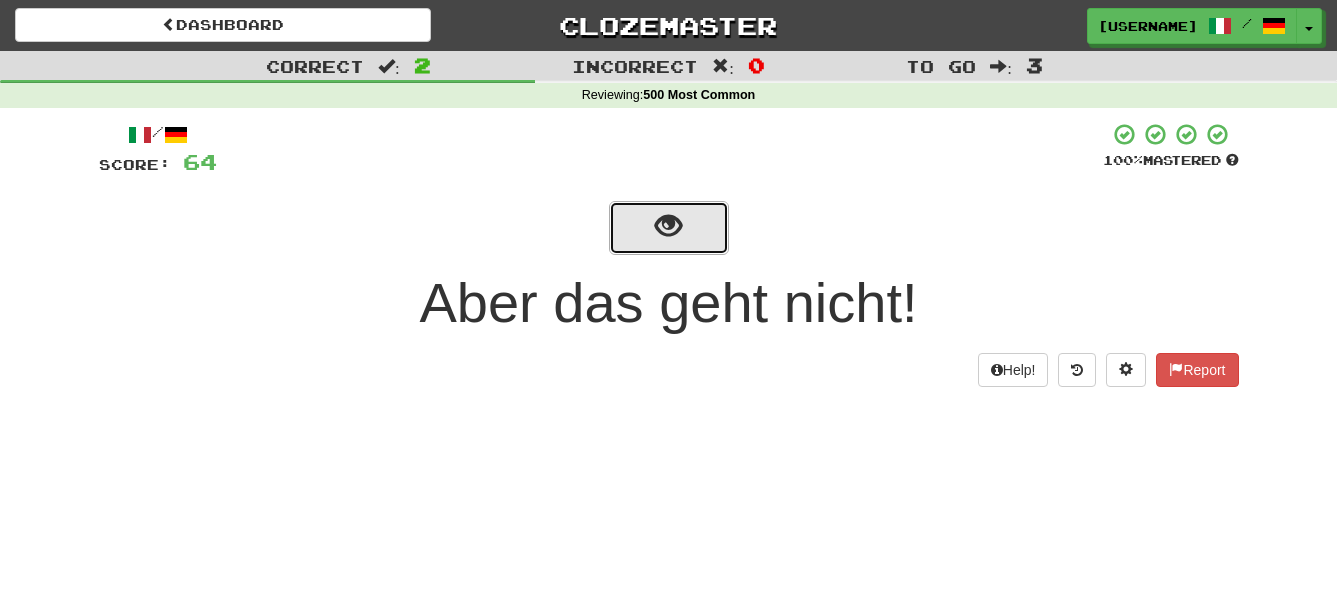 click at bounding box center [668, 226] 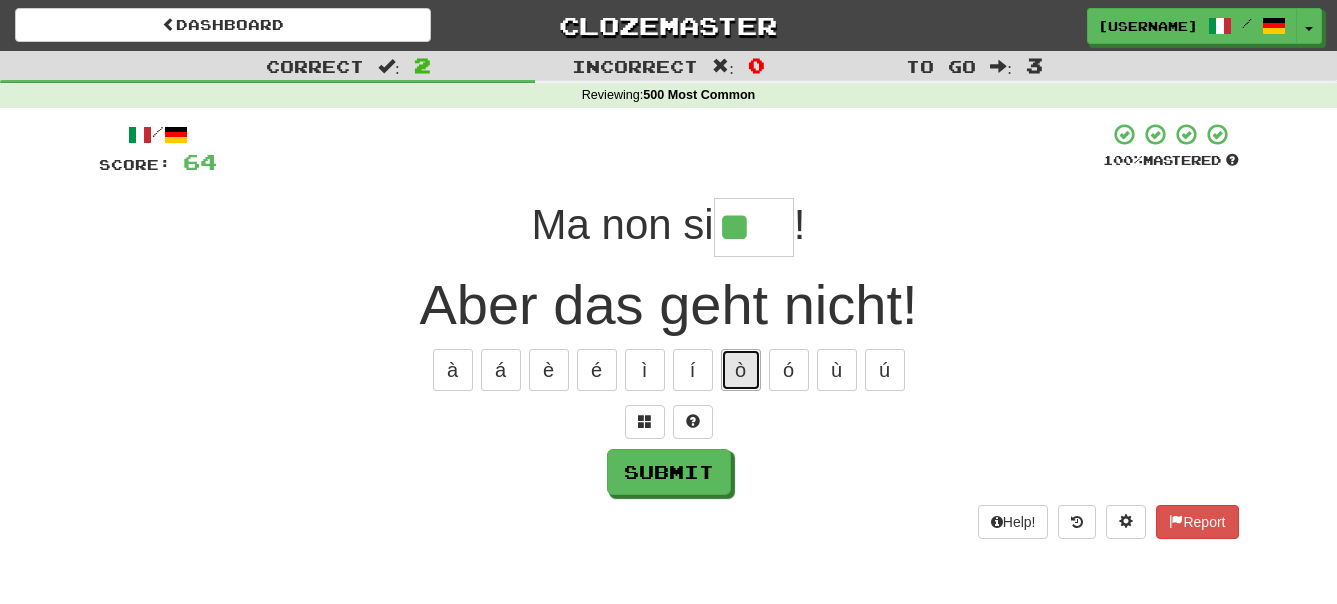 click on "ò" at bounding box center [741, 370] 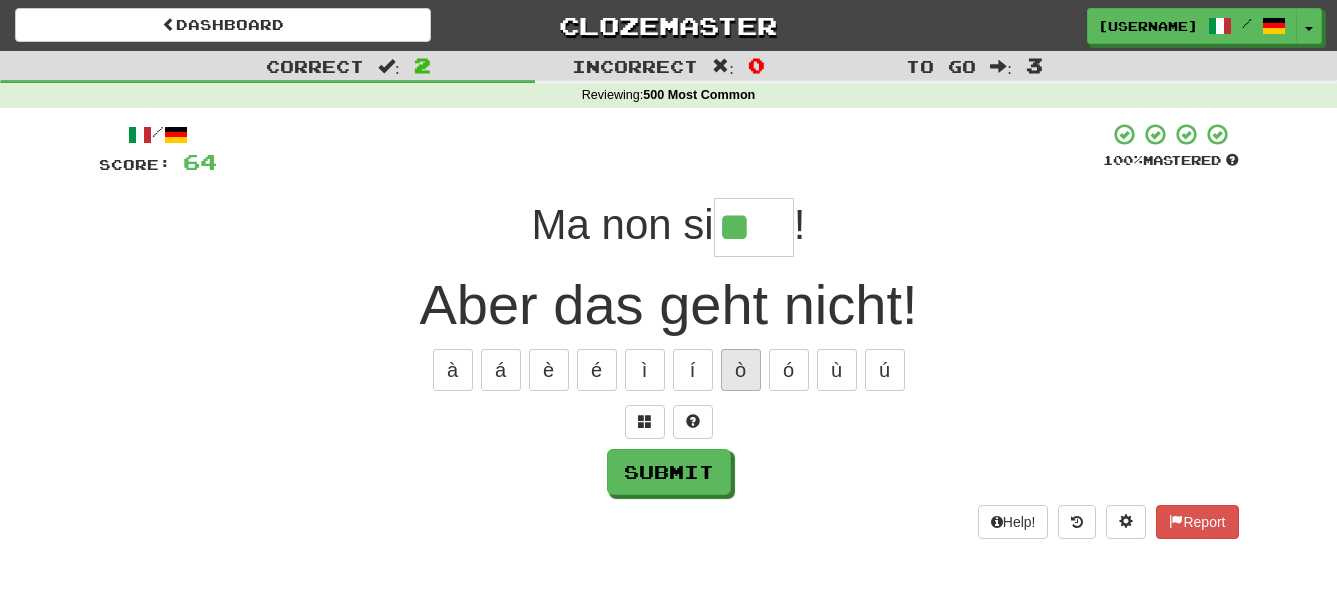 type on "***" 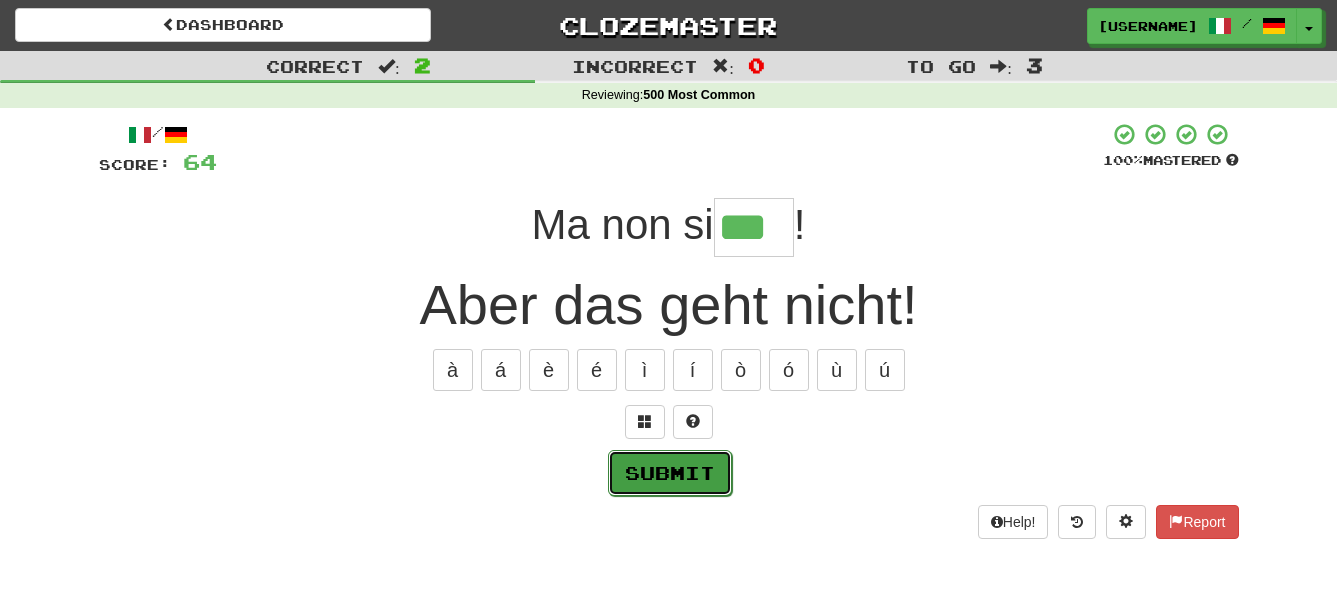 click on "Submit" at bounding box center [670, 473] 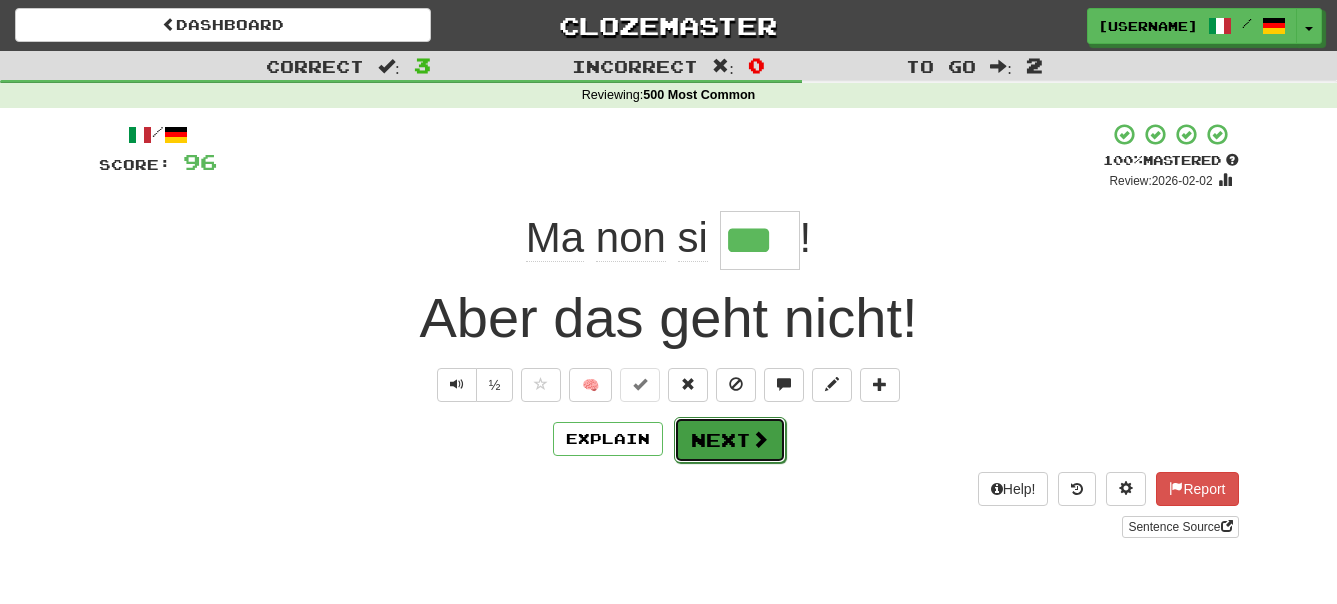 click on "Next" at bounding box center [730, 440] 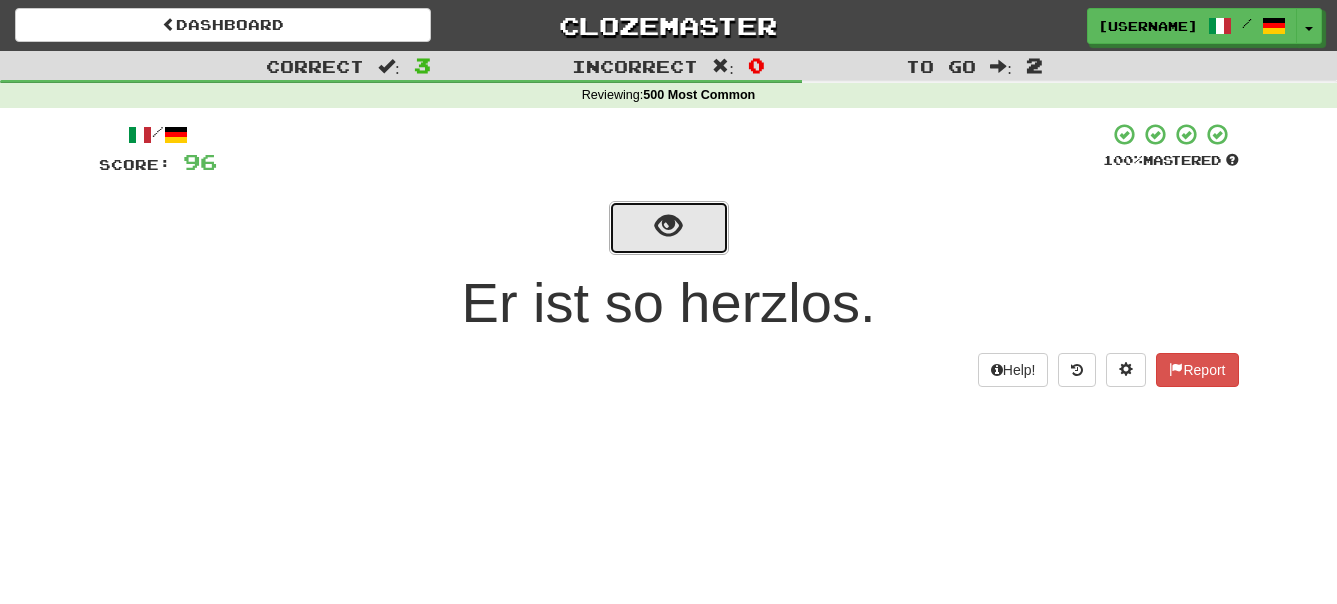 click at bounding box center (668, 226) 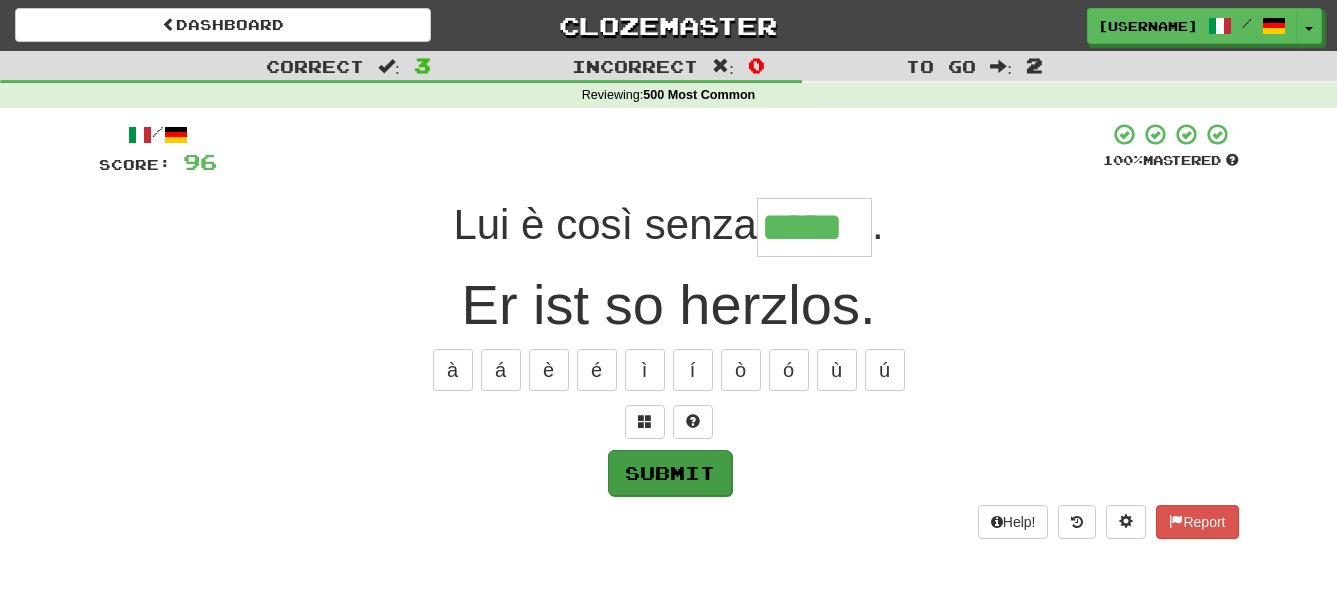 type on "*****" 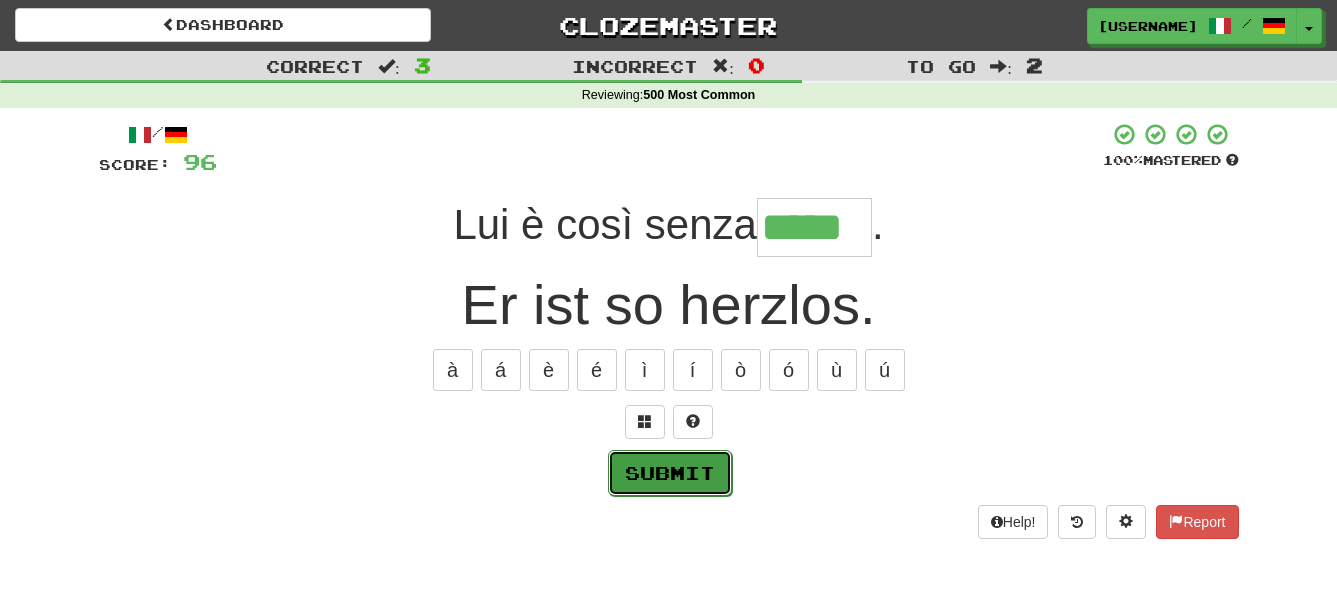 click on "Submit" at bounding box center [670, 473] 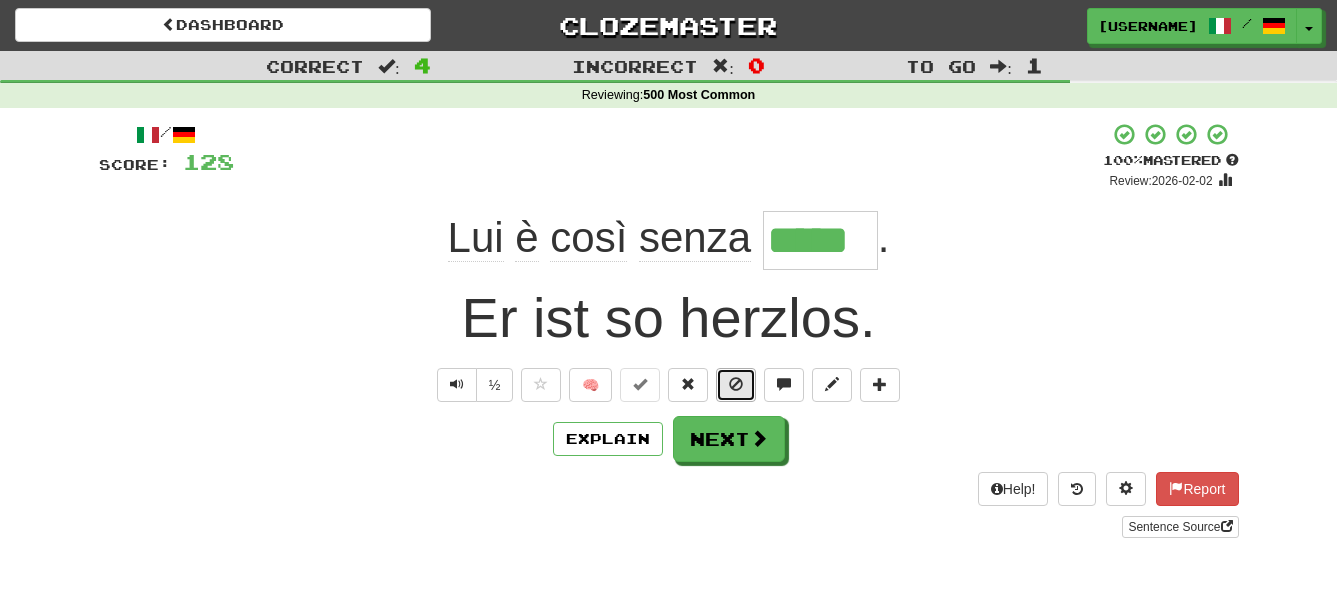 click at bounding box center [736, 384] 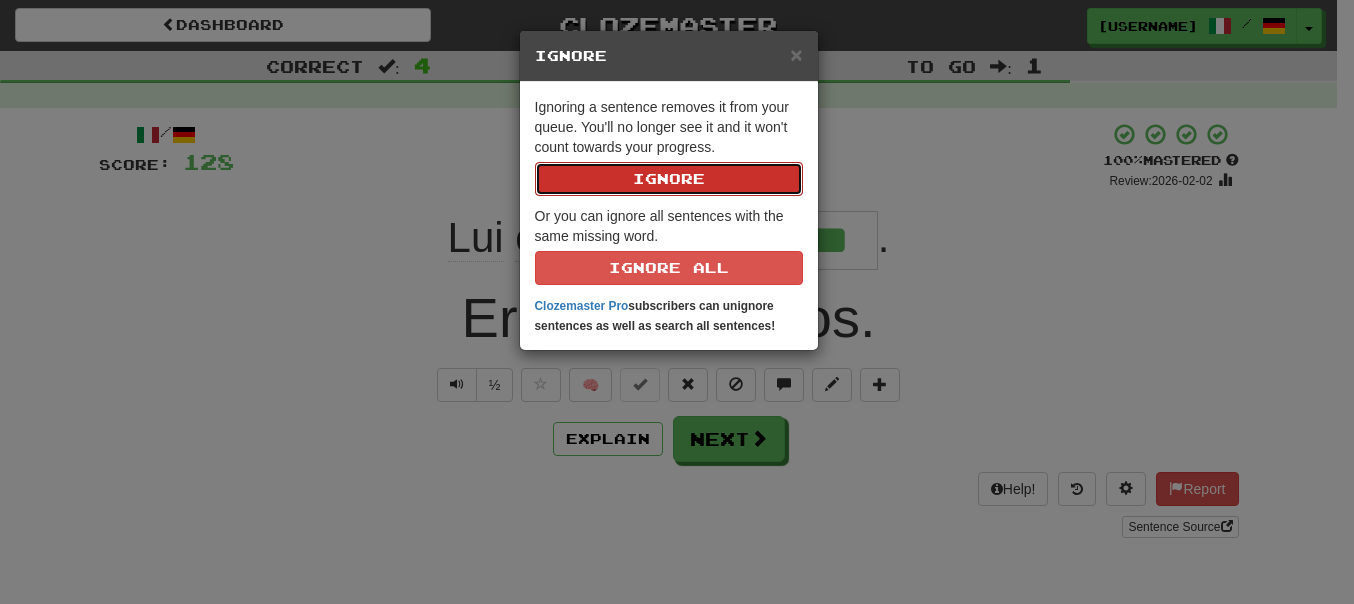 click on "Ignore" at bounding box center (669, 179) 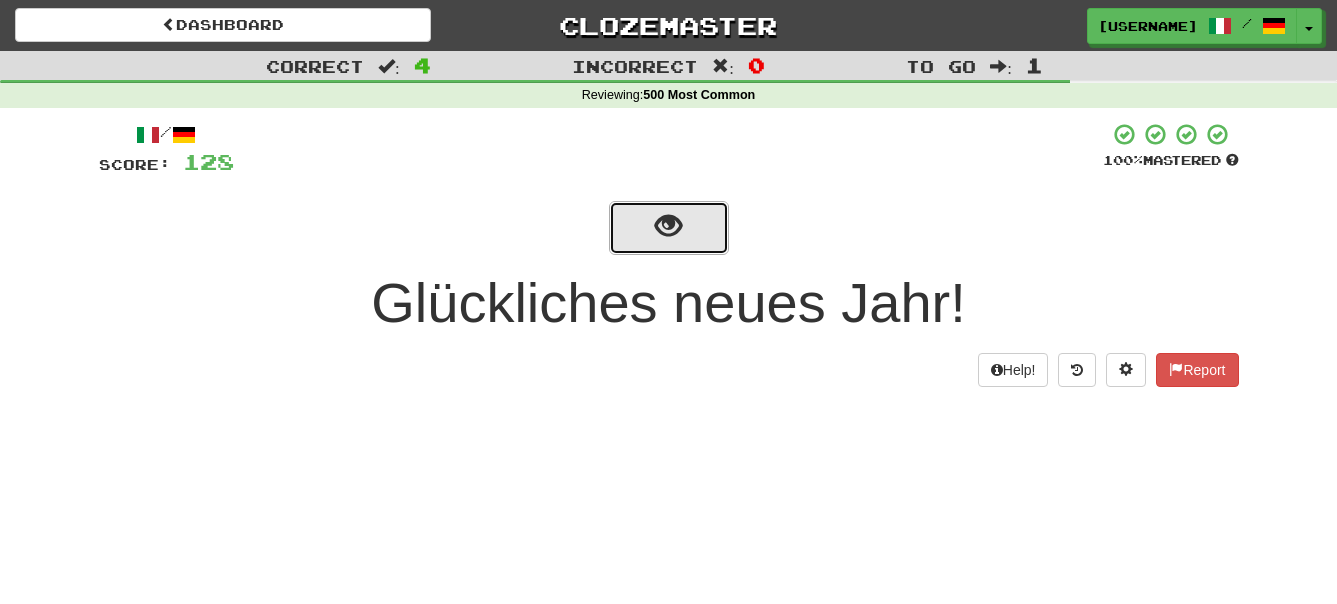 click at bounding box center (668, 226) 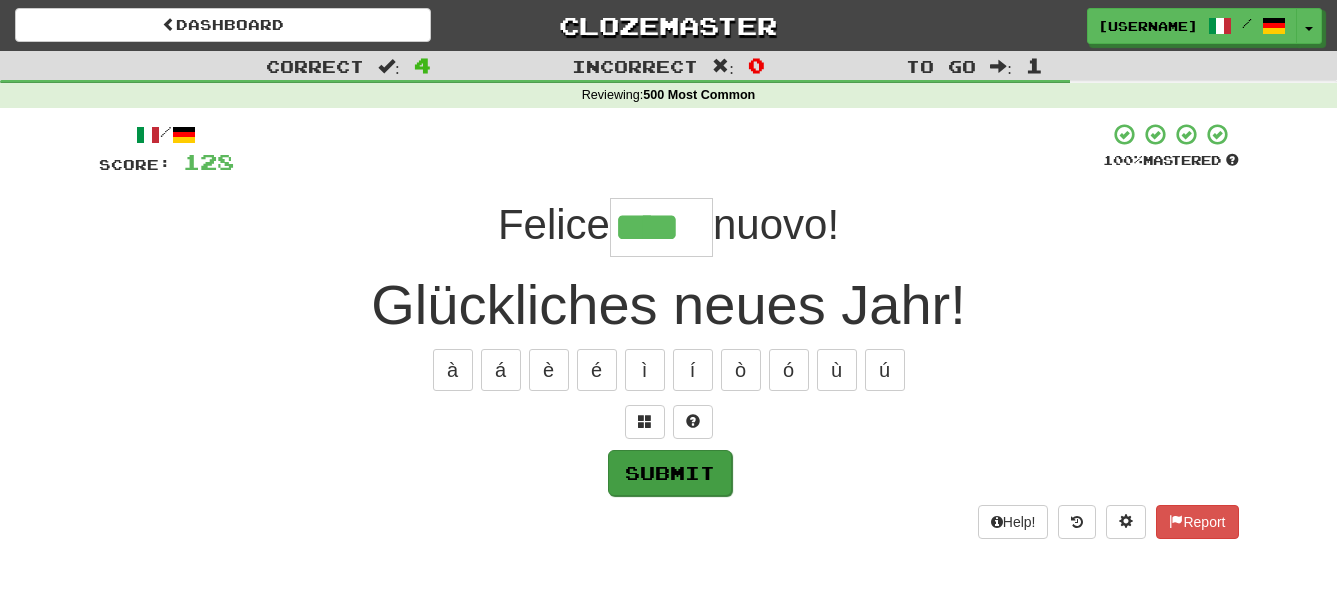 type on "****" 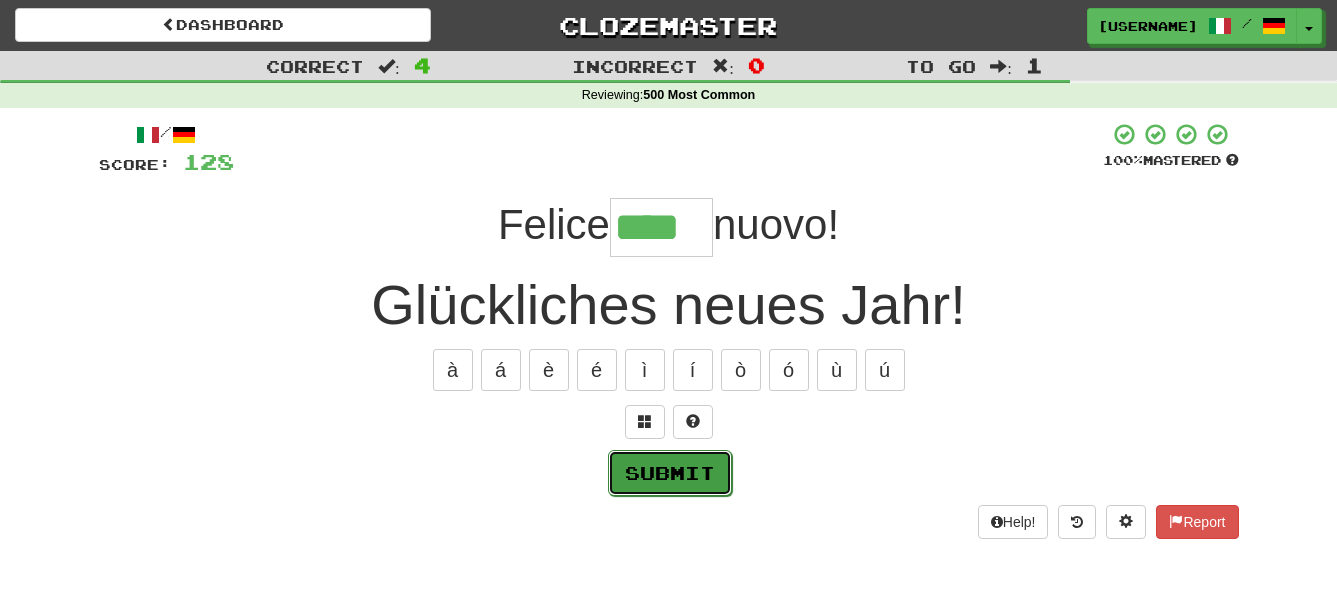 click on "Submit" at bounding box center [670, 473] 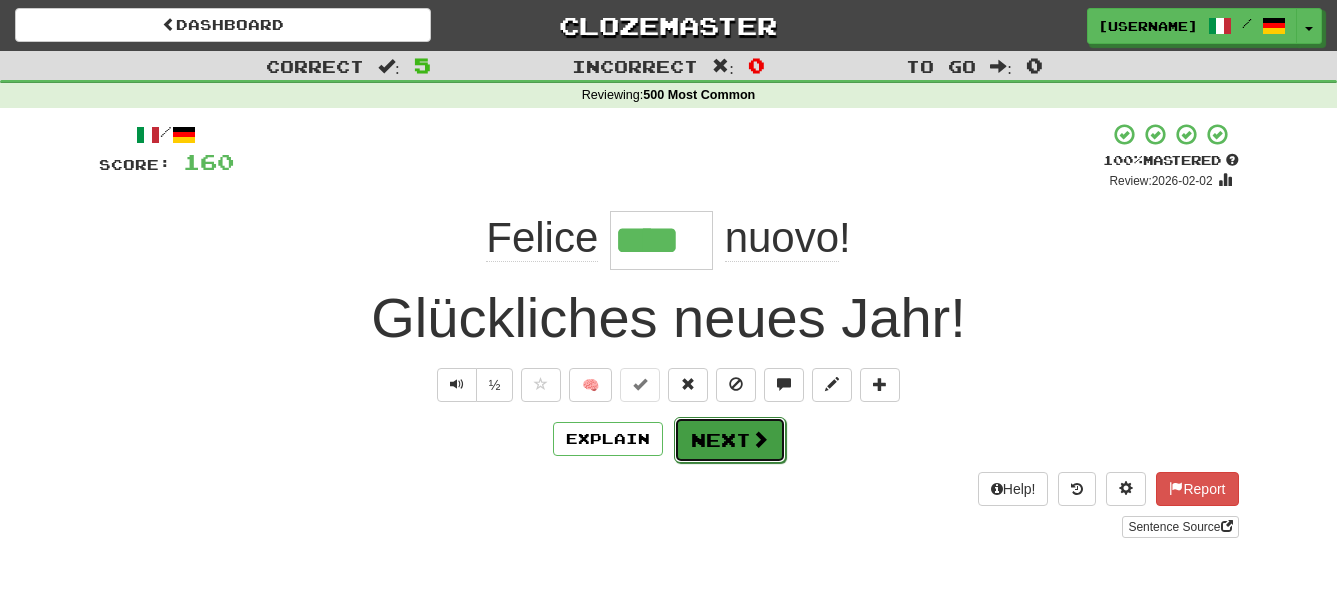 click on "Next" at bounding box center (730, 440) 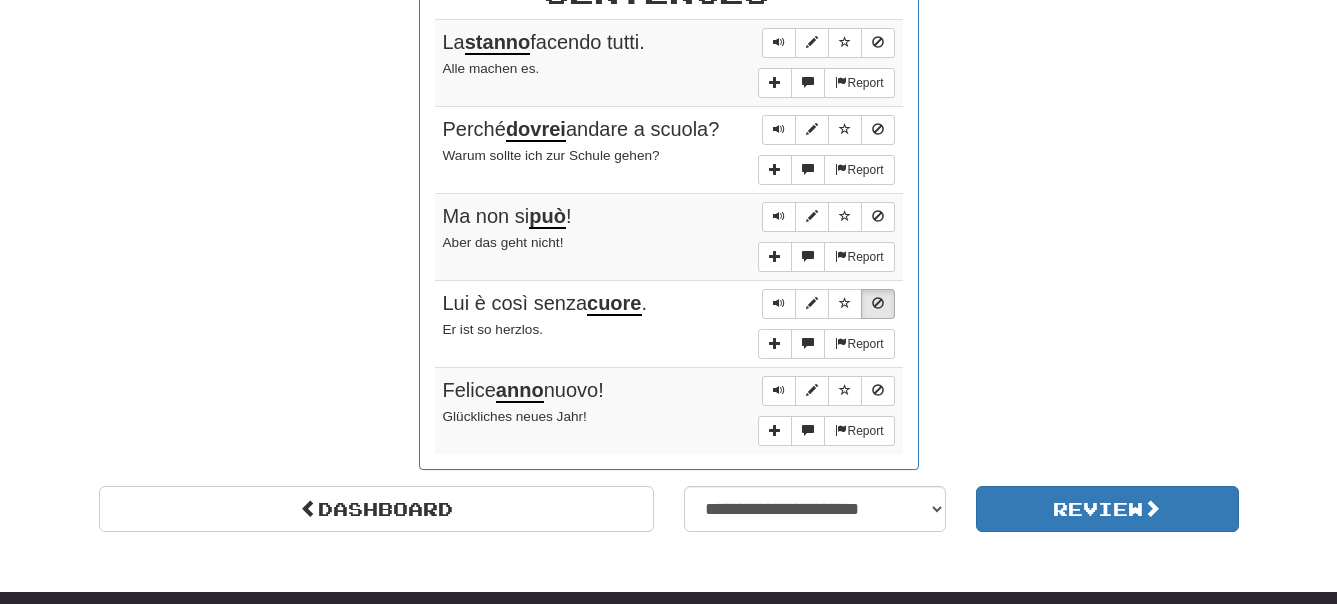 scroll, scrollTop: 1224, scrollLeft: 0, axis: vertical 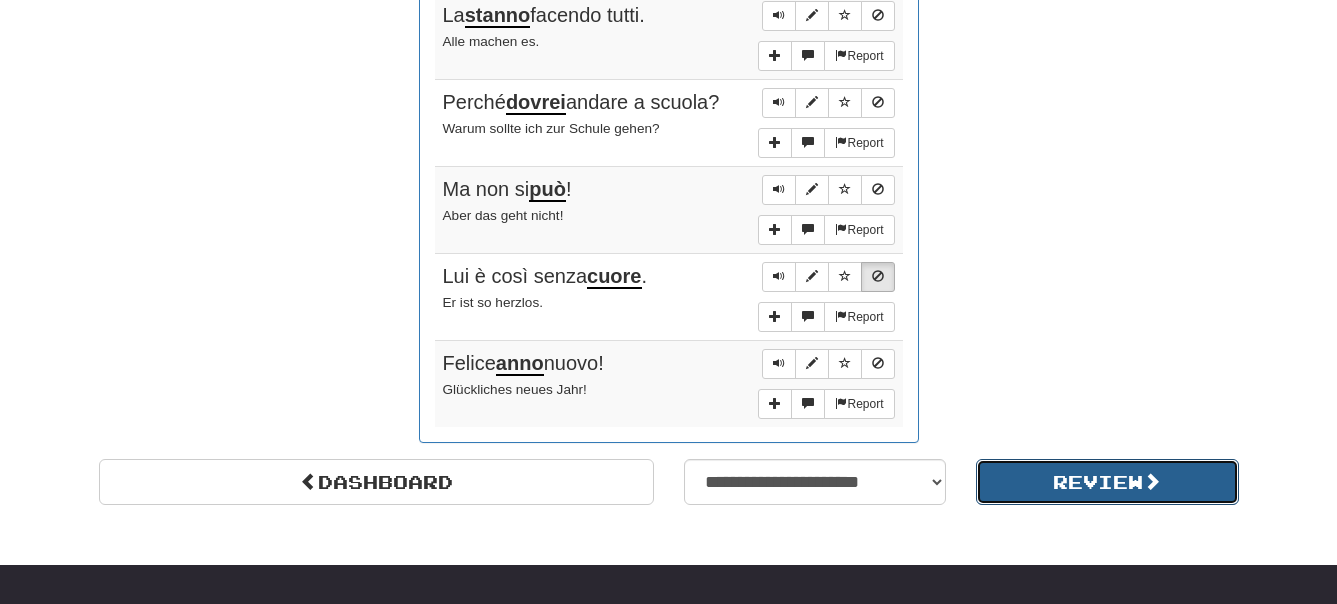 click on "Review" at bounding box center (1107, 482) 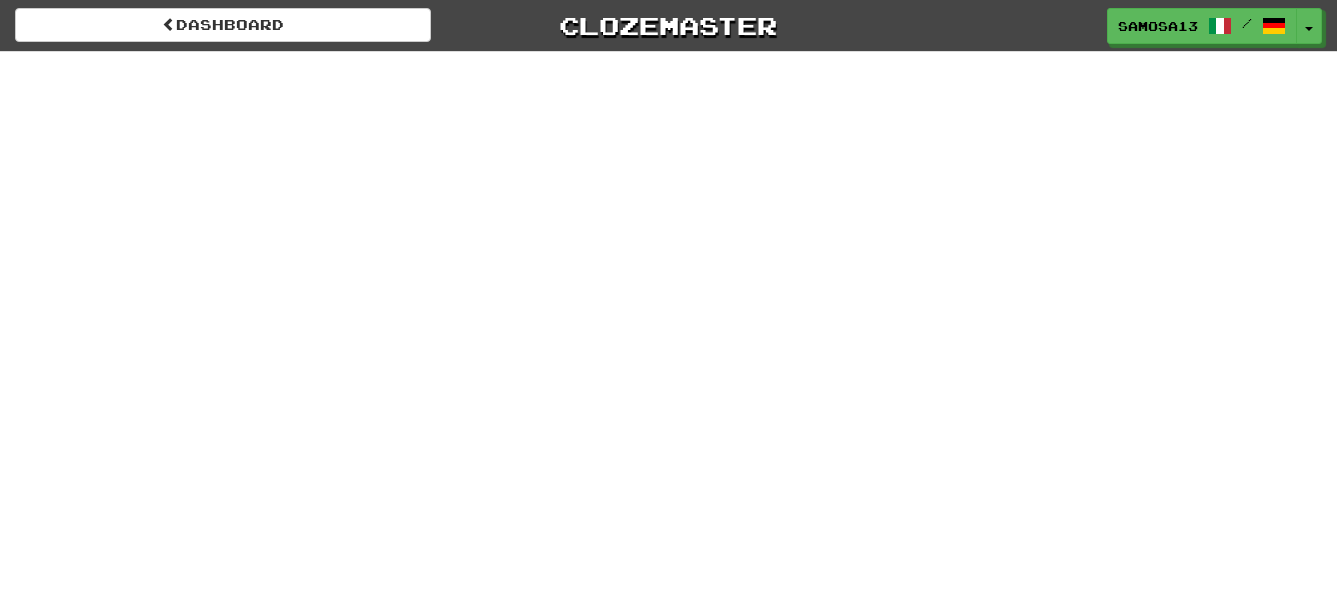 scroll, scrollTop: 0, scrollLeft: 0, axis: both 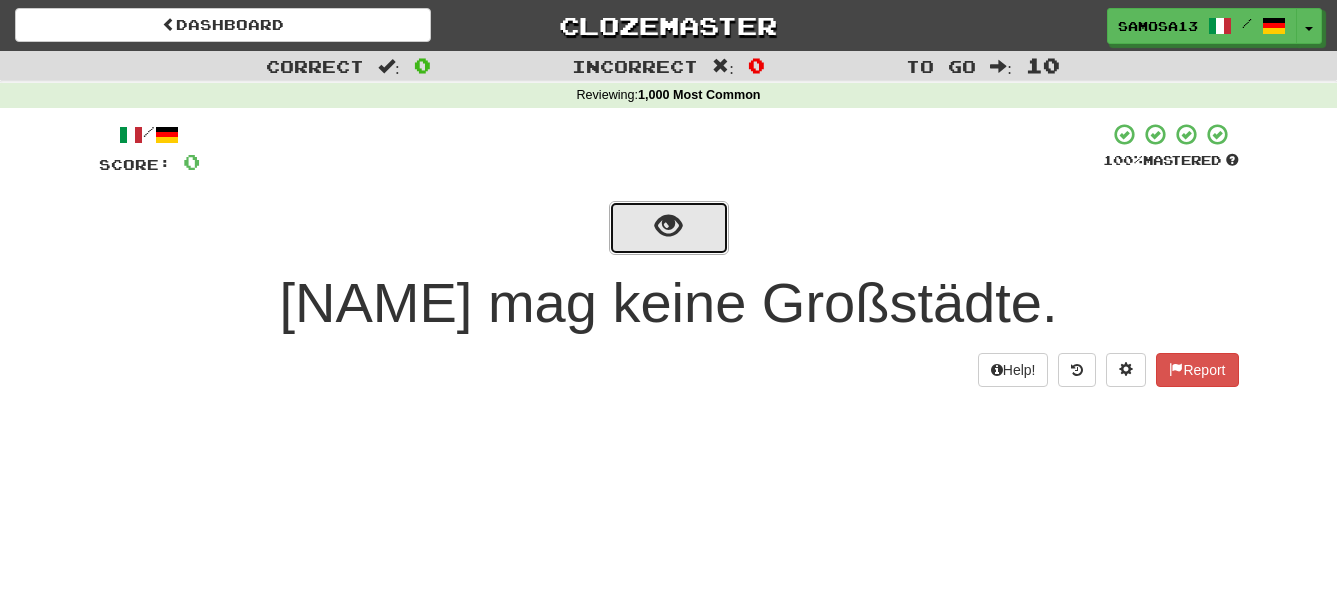 click at bounding box center (668, 226) 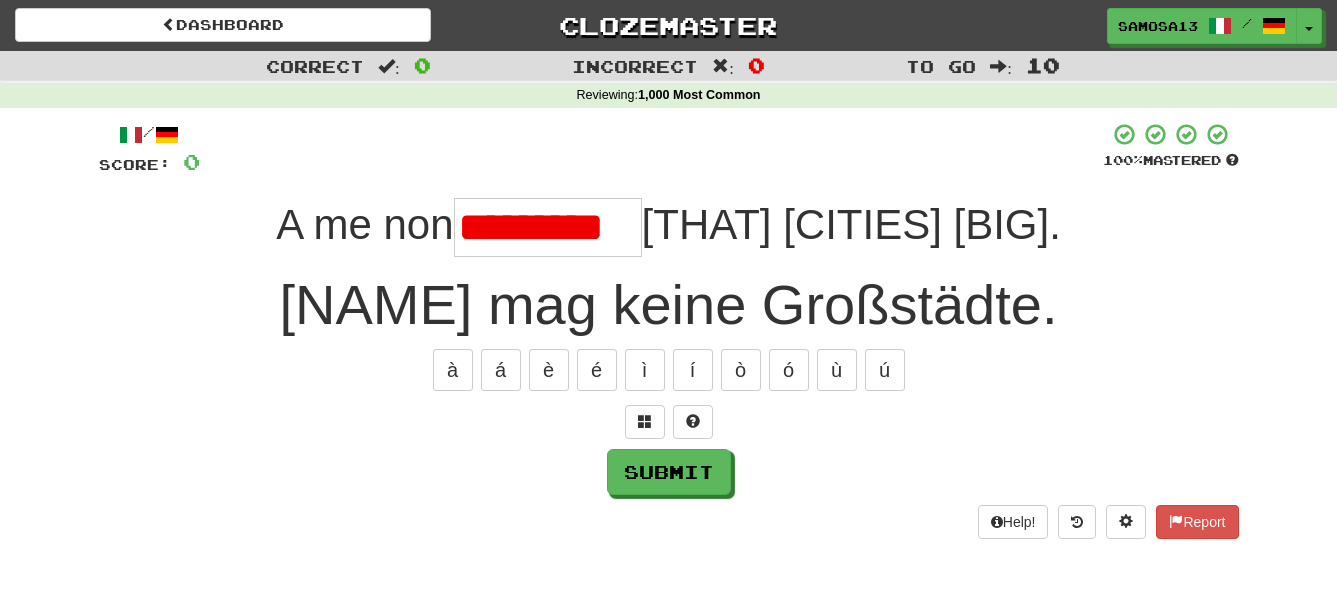 scroll, scrollTop: 0, scrollLeft: 0, axis: both 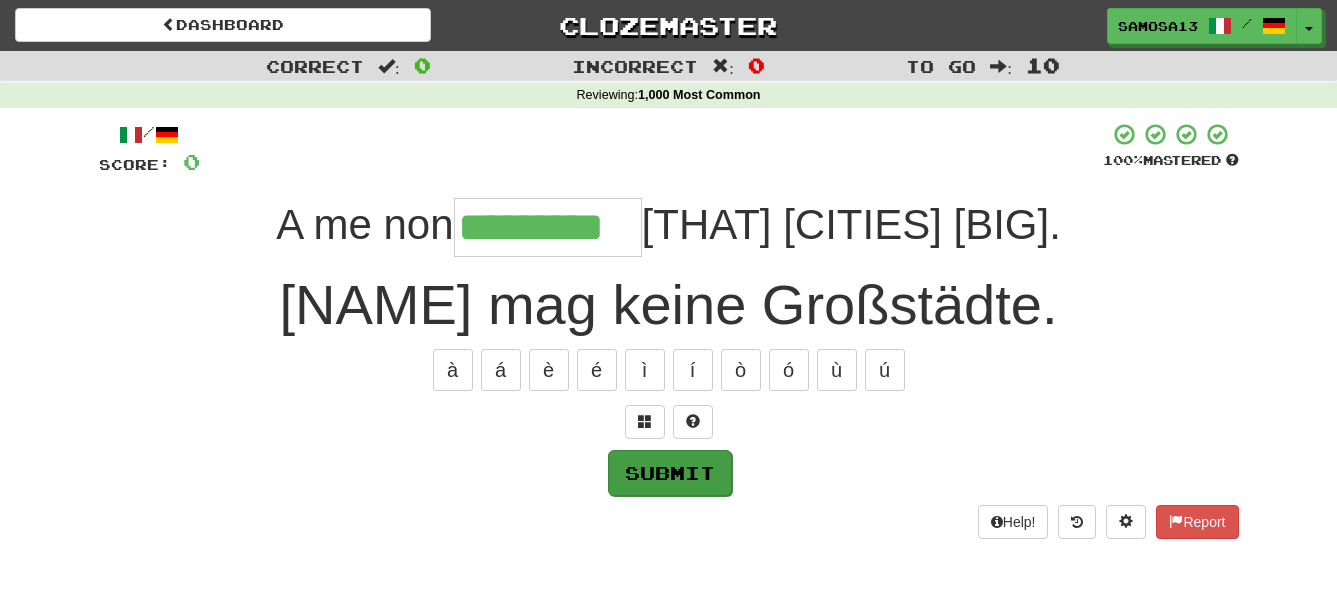 type on "*********" 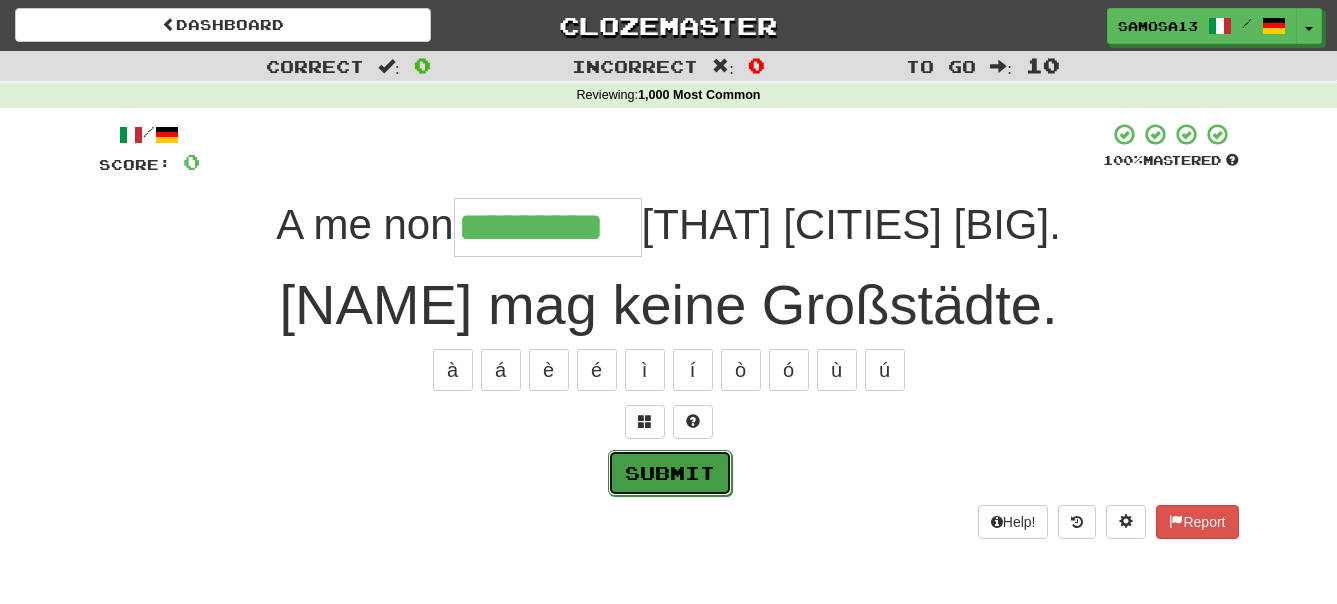 click on "Submit" at bounding box center [670, 473] 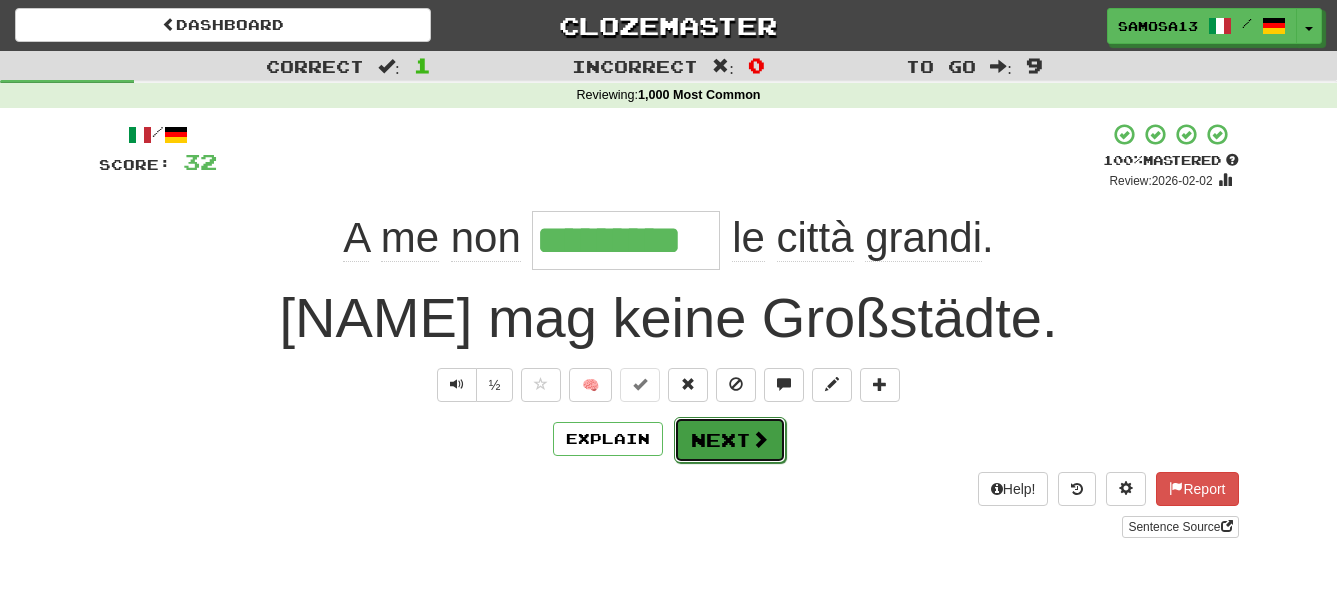 click on "Next" at bounding box center [730, 440] 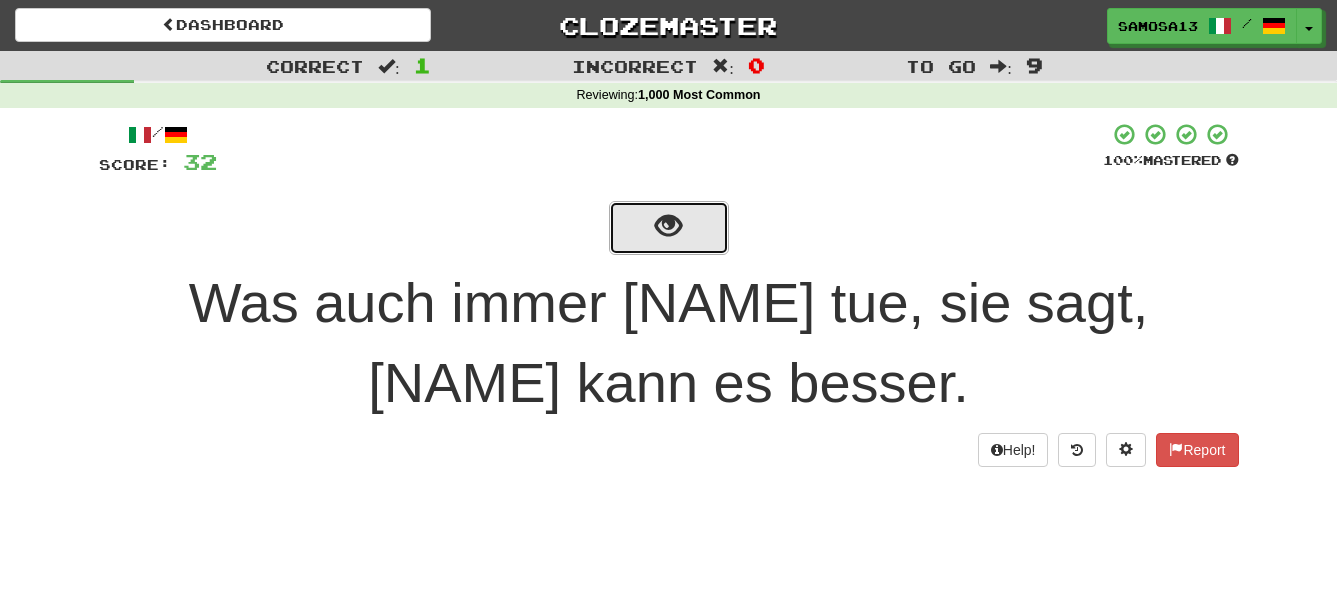 click at bounding box center [668, 226] 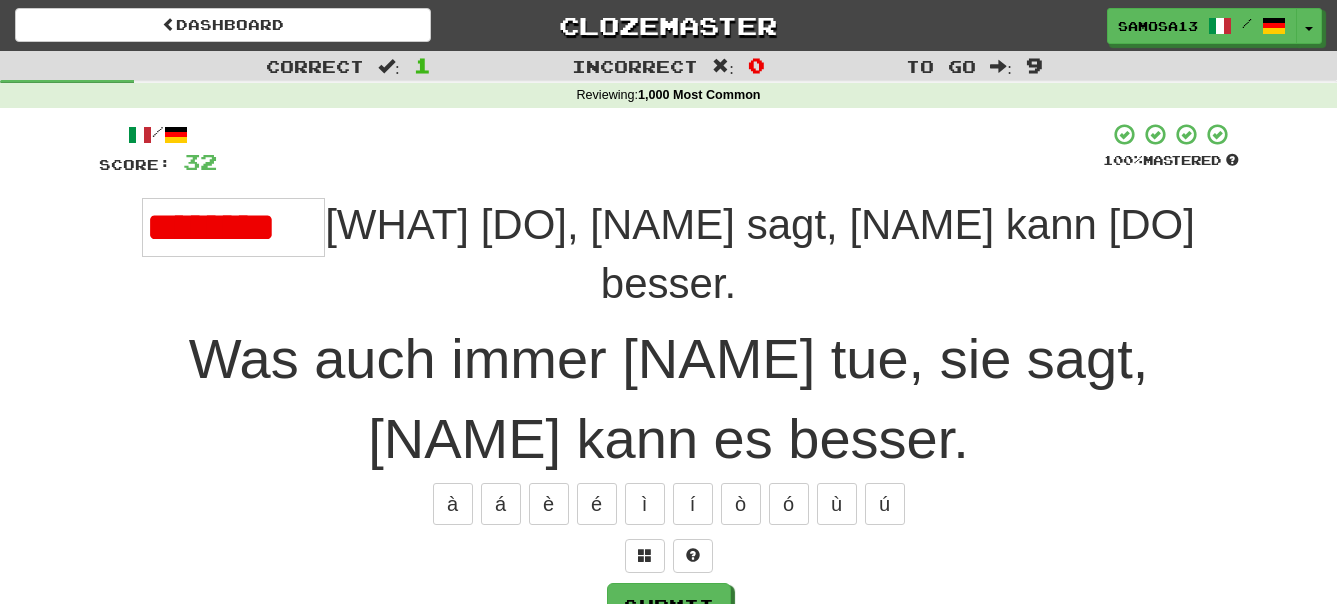 scroll, scrollTop: 0, scrollLeft: 0, axis: both 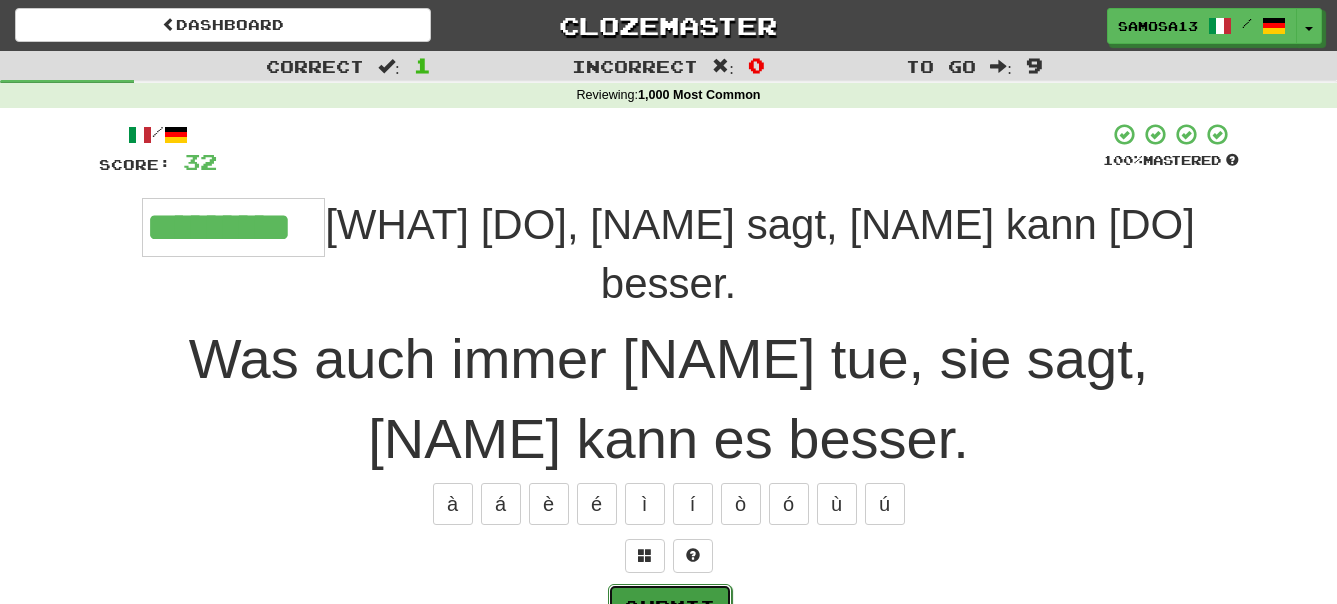 click on "Submit" at bounding box center [670, 607] 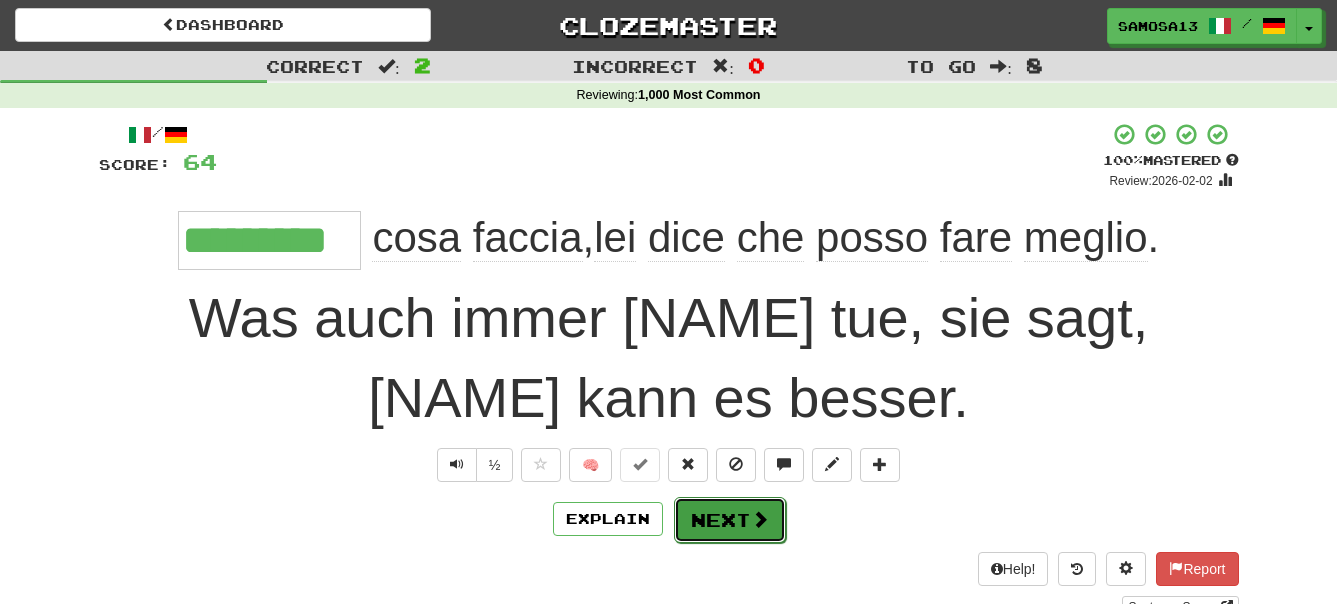 click on "Next" at bounding box center [730, 520] 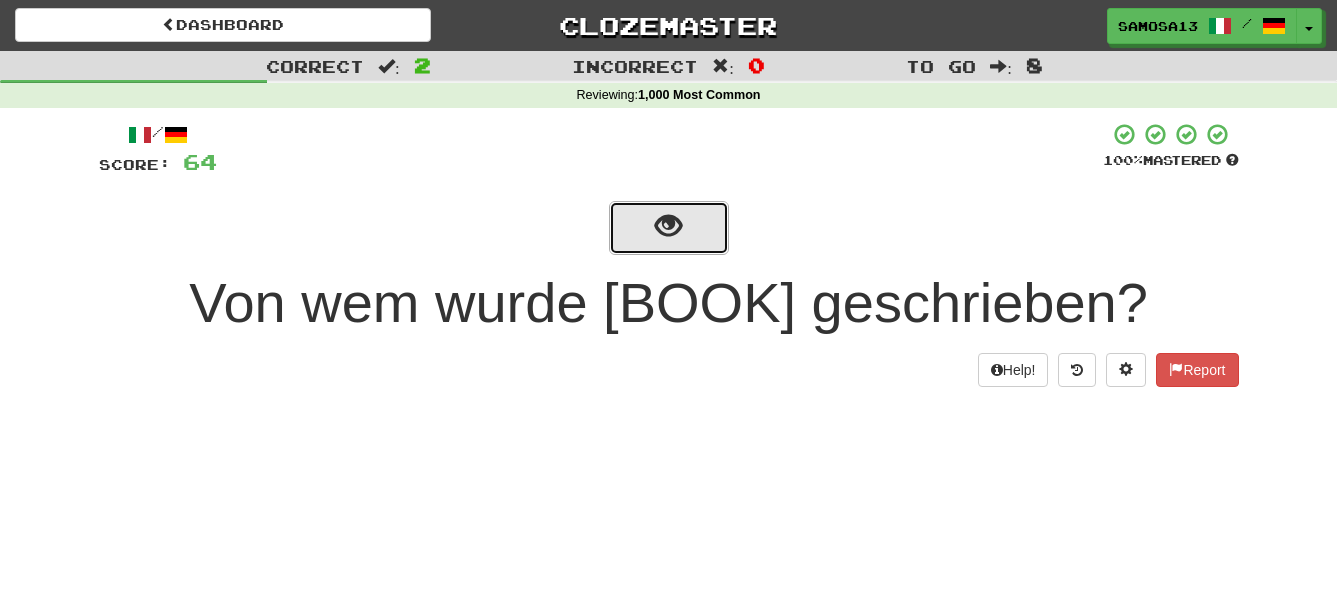 click at bounding box center (668, 226) 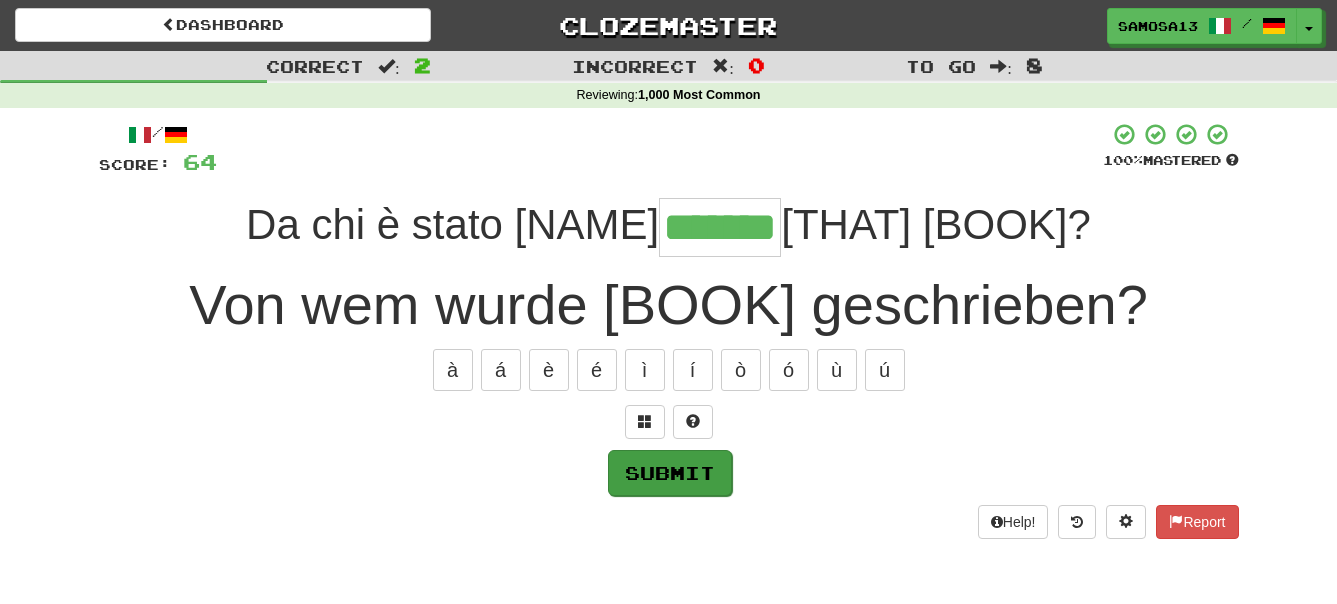 type on "*******" 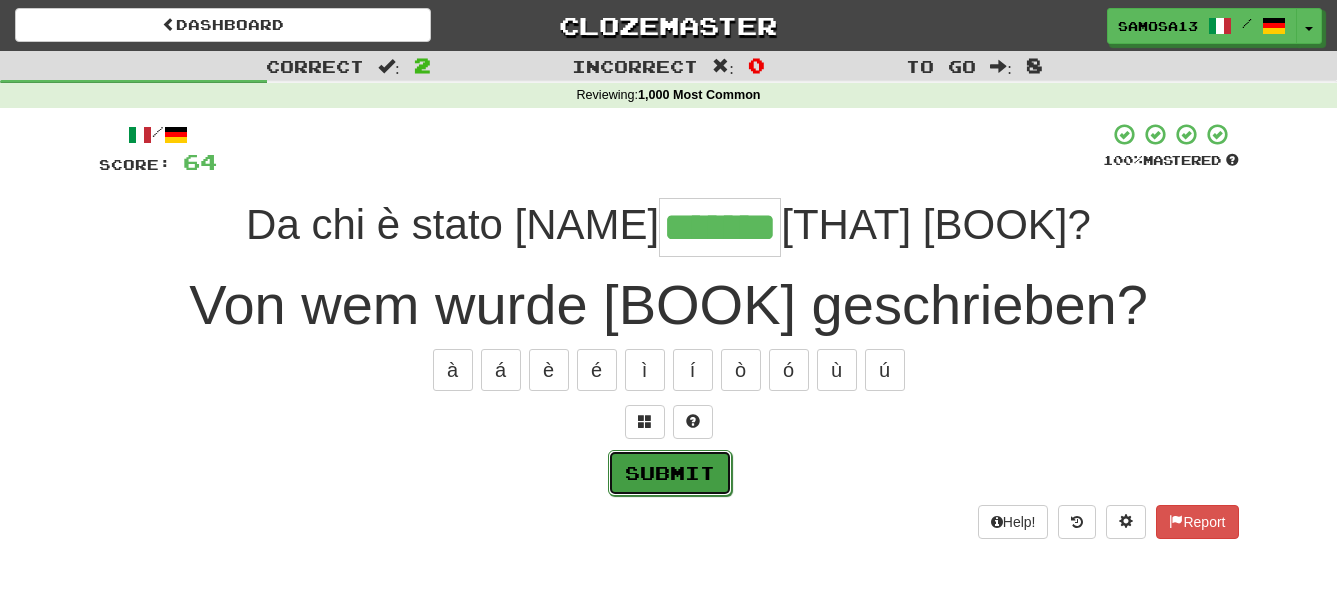 click on "Submit" at bounding box center (670, 473) 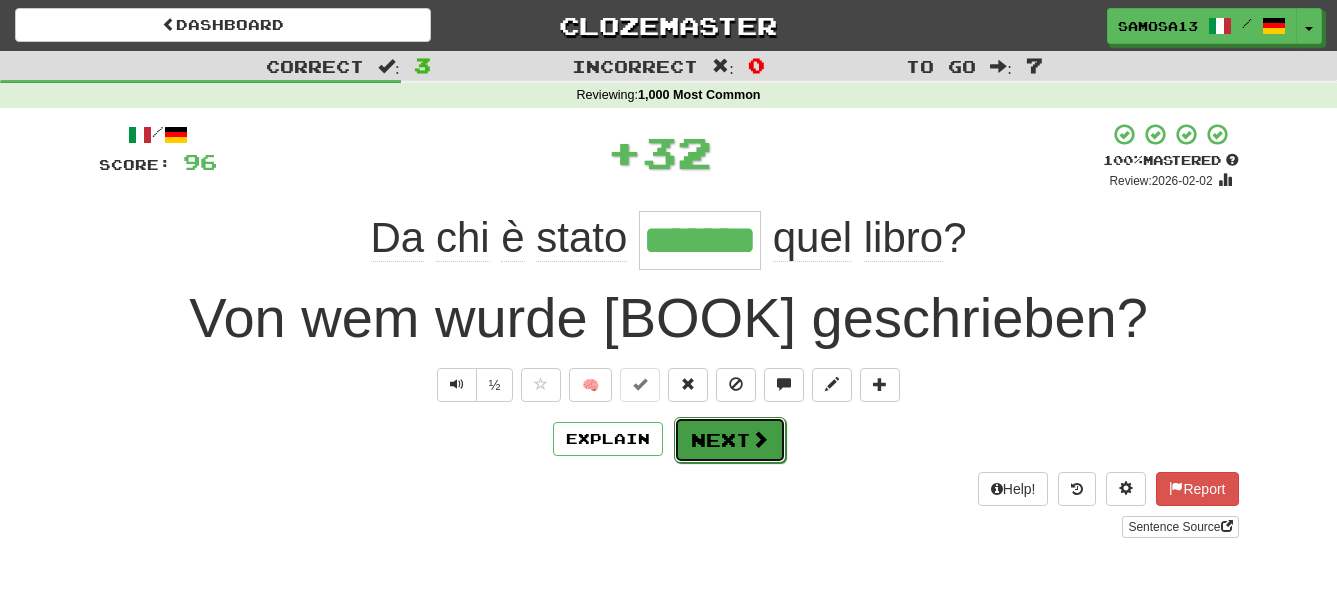 click on "Next" at bounding box center [730, 440] 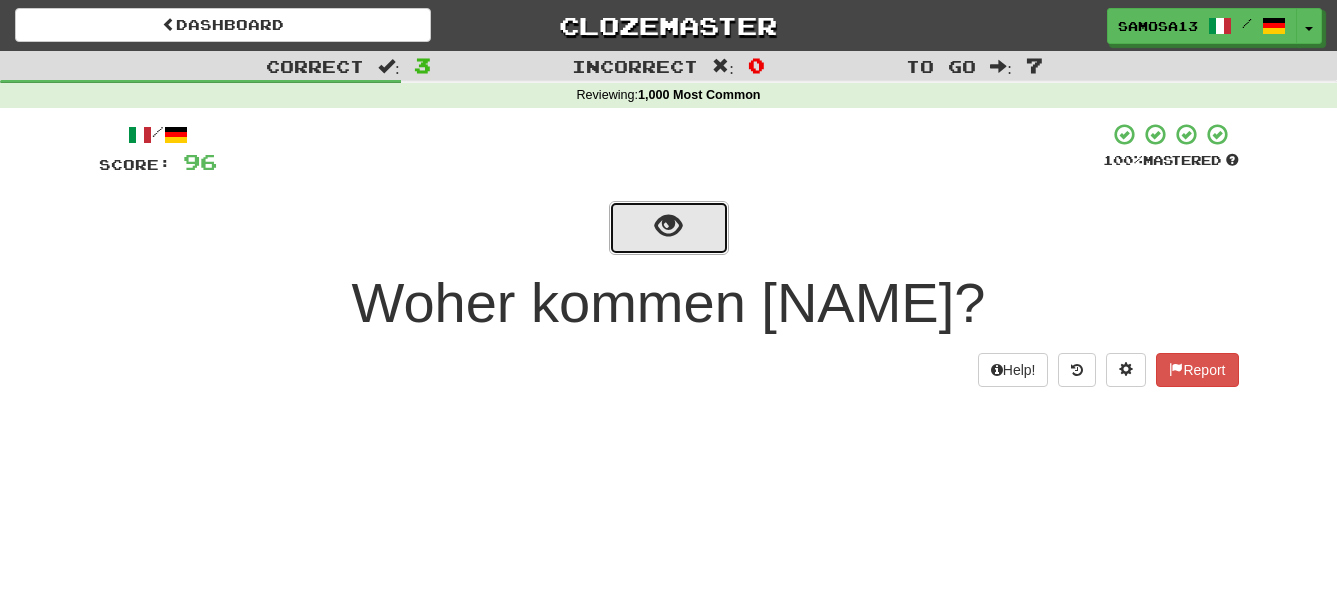 click at bounding box center [669, 228] 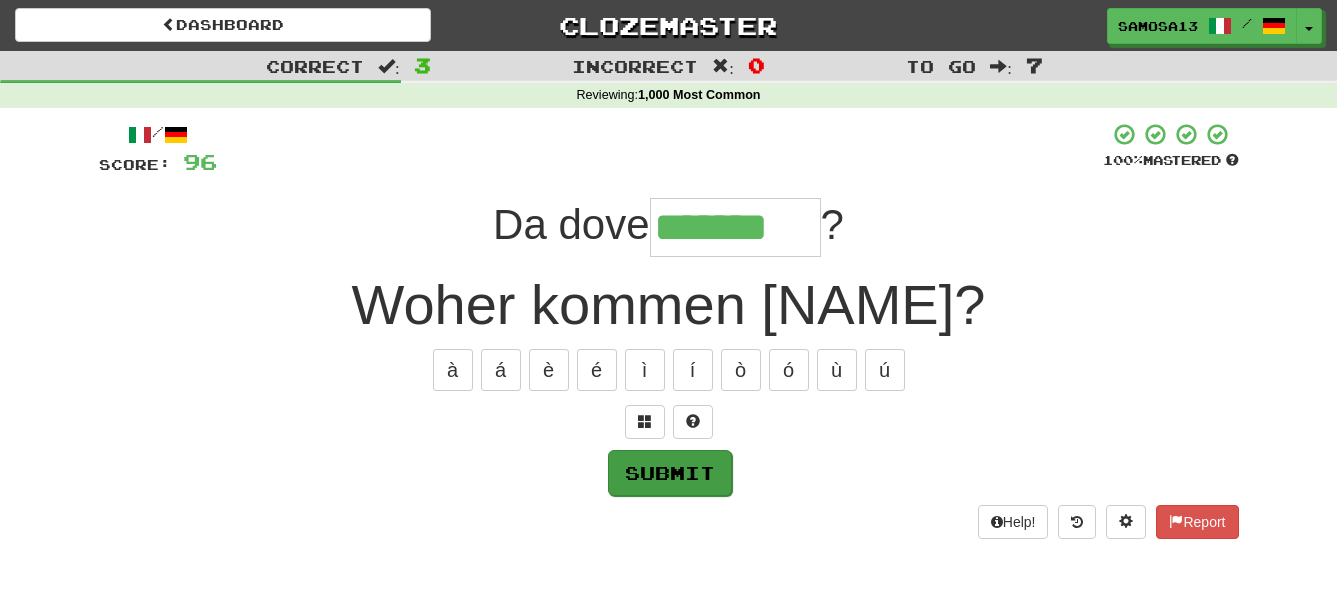 type on "*******" 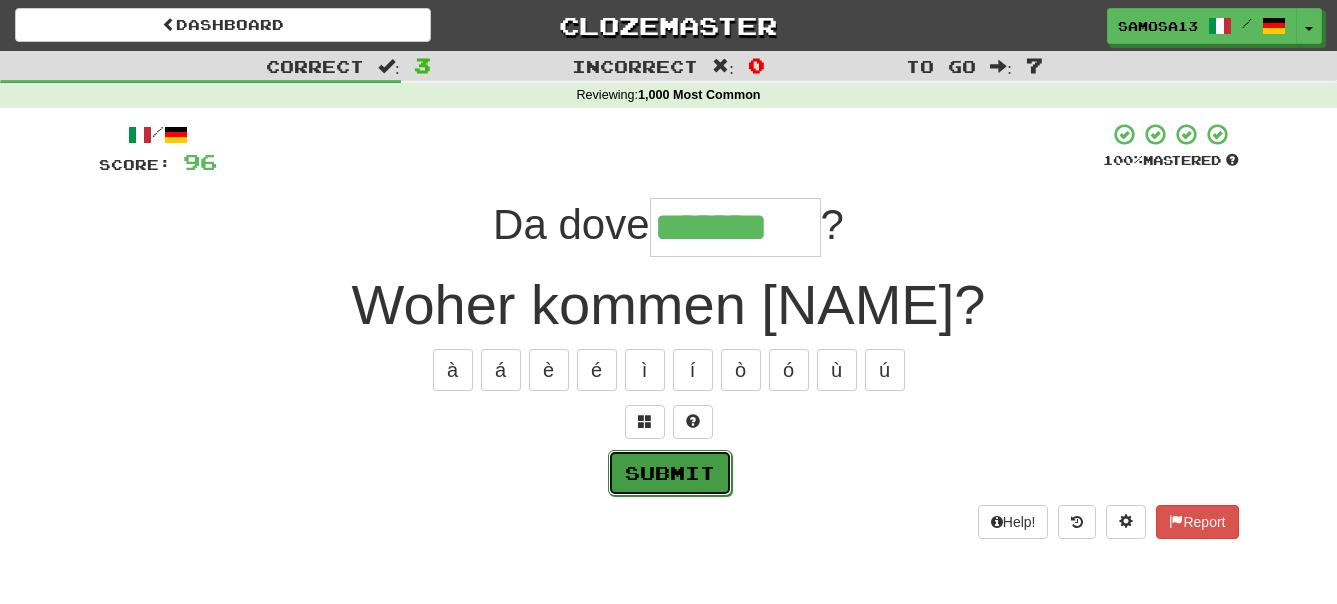 click on "Submit" at bounding box center [670, 473] 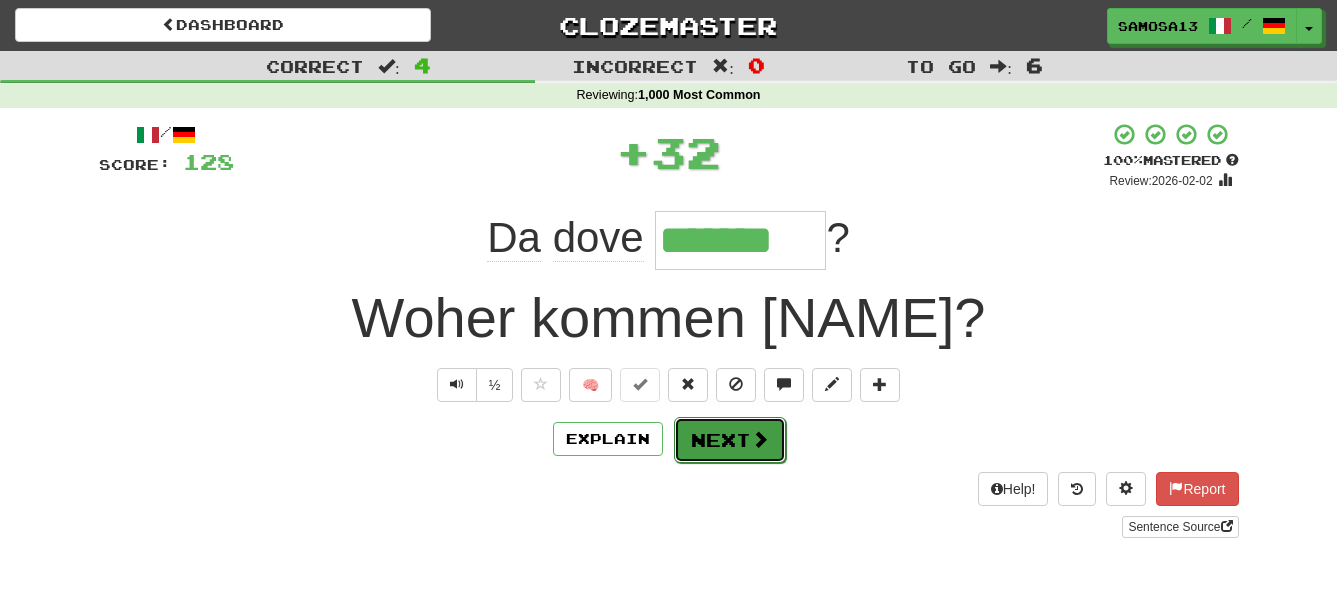 click on "Next" at bounding box center [730, 440] 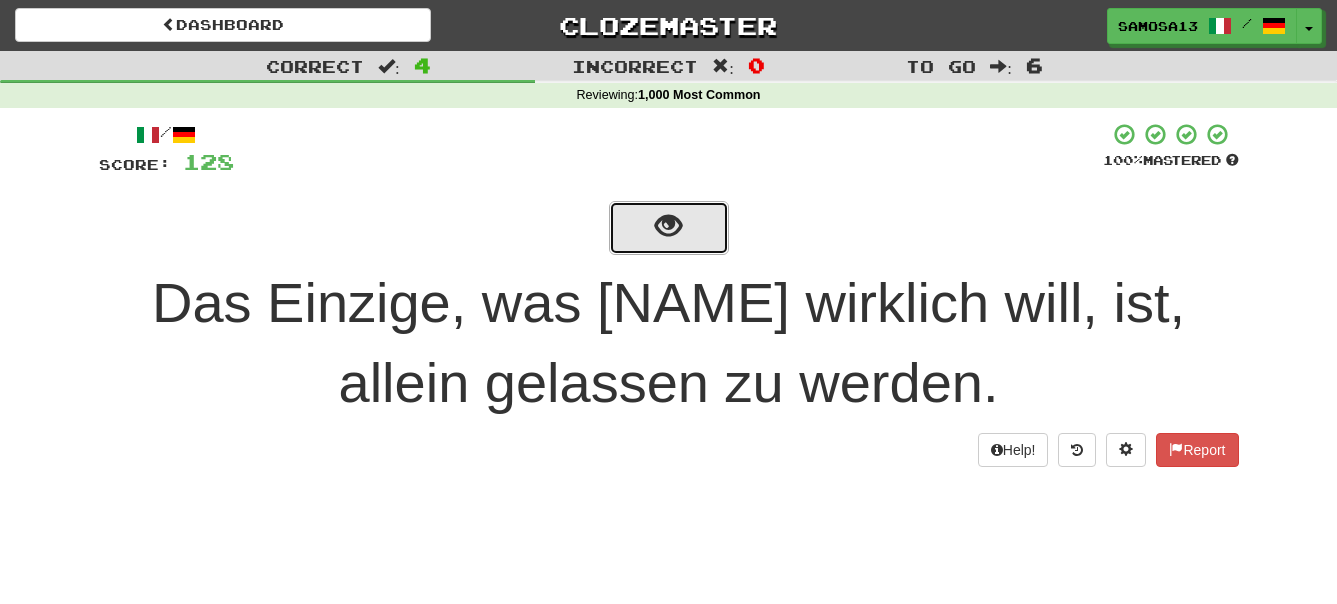 click at bounding box center [669, 228] 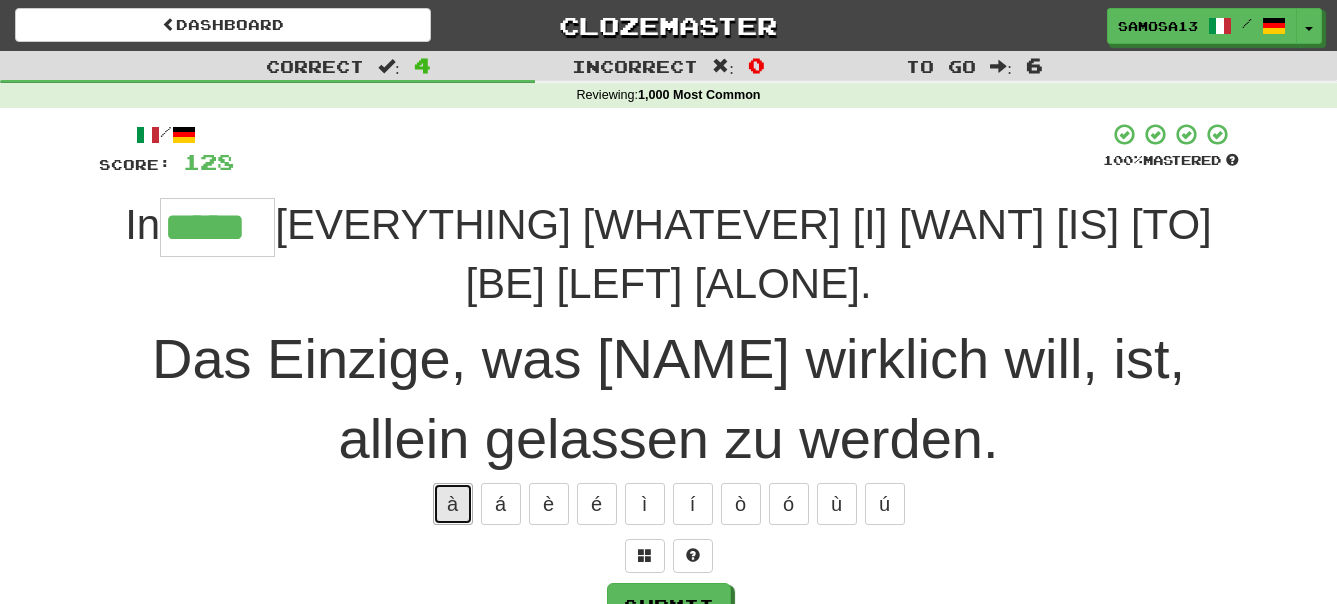 click on "à" at bounding box center [453, 504] 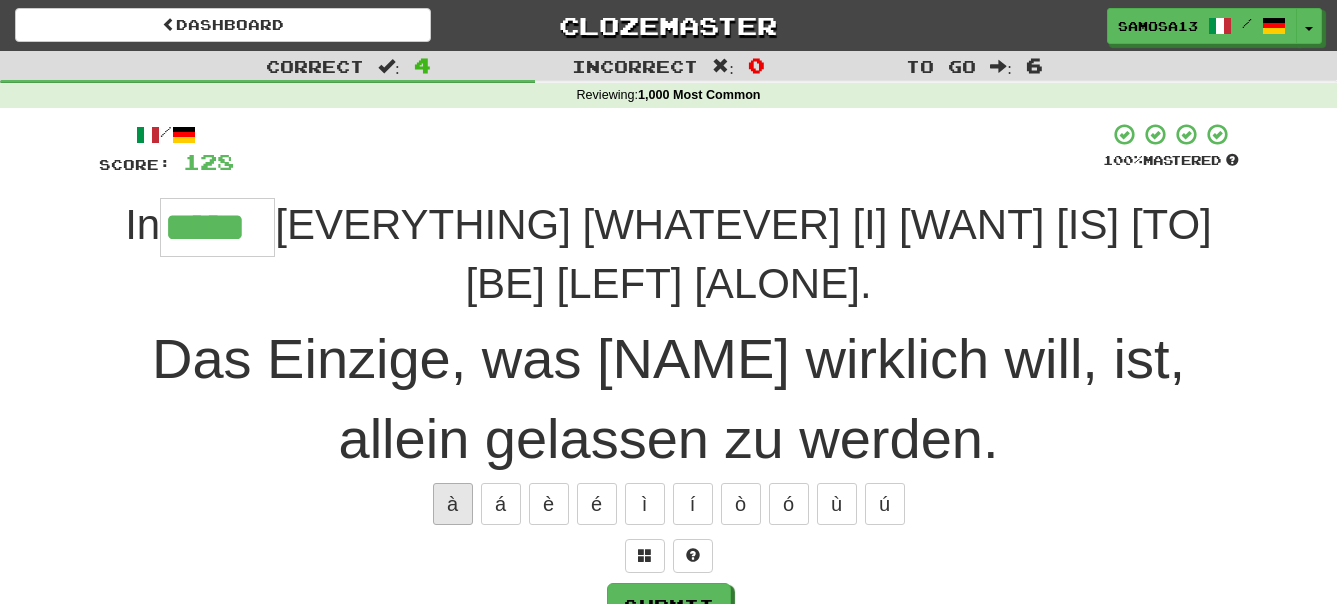 type on "******" 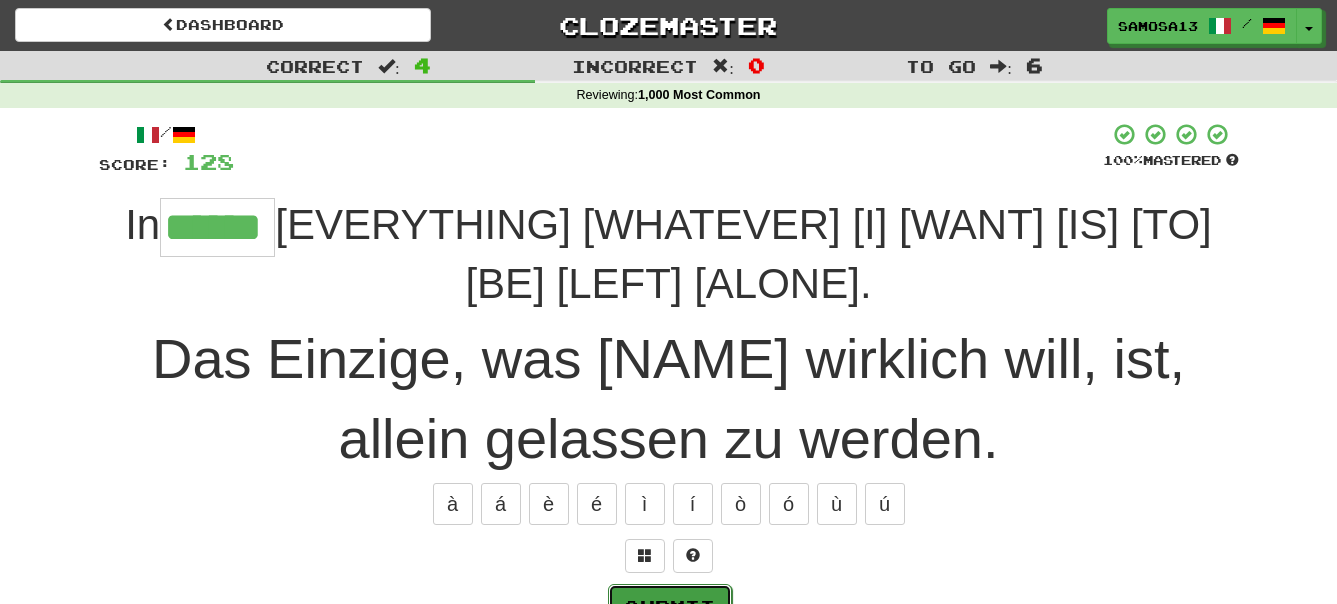 click on "Submit" at bounding box center (670, 607) 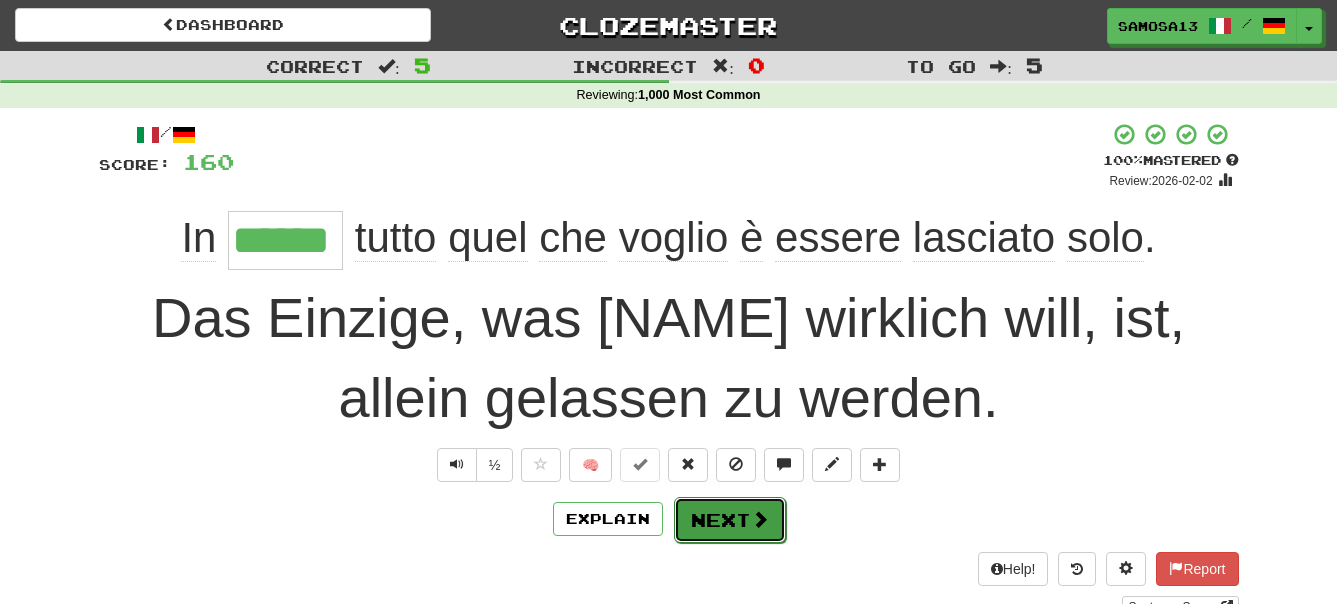 click on "Next" at bounding box center [730, 520] 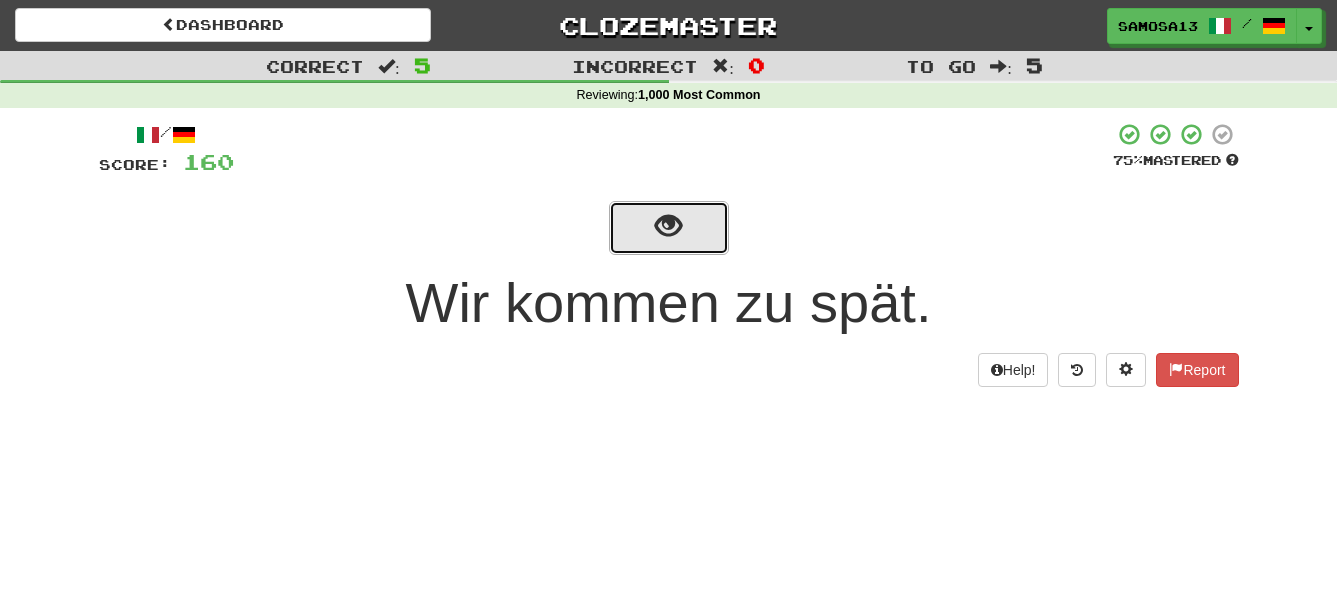 click at bounding box center [668, 226] 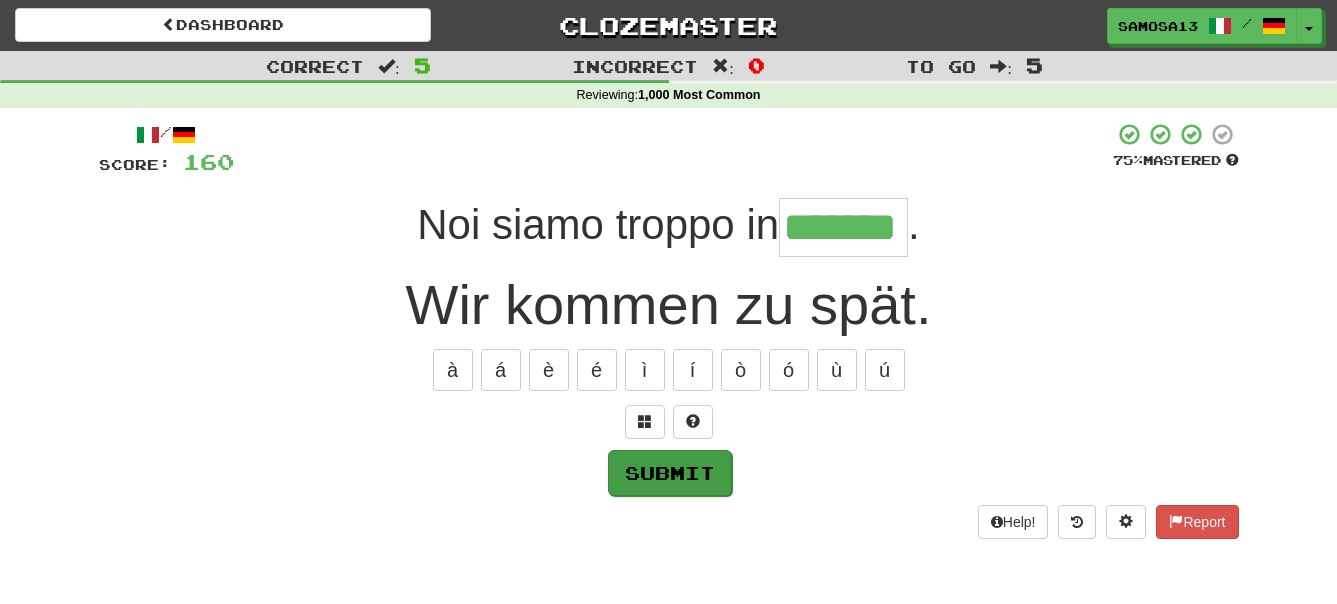 type on "*******" 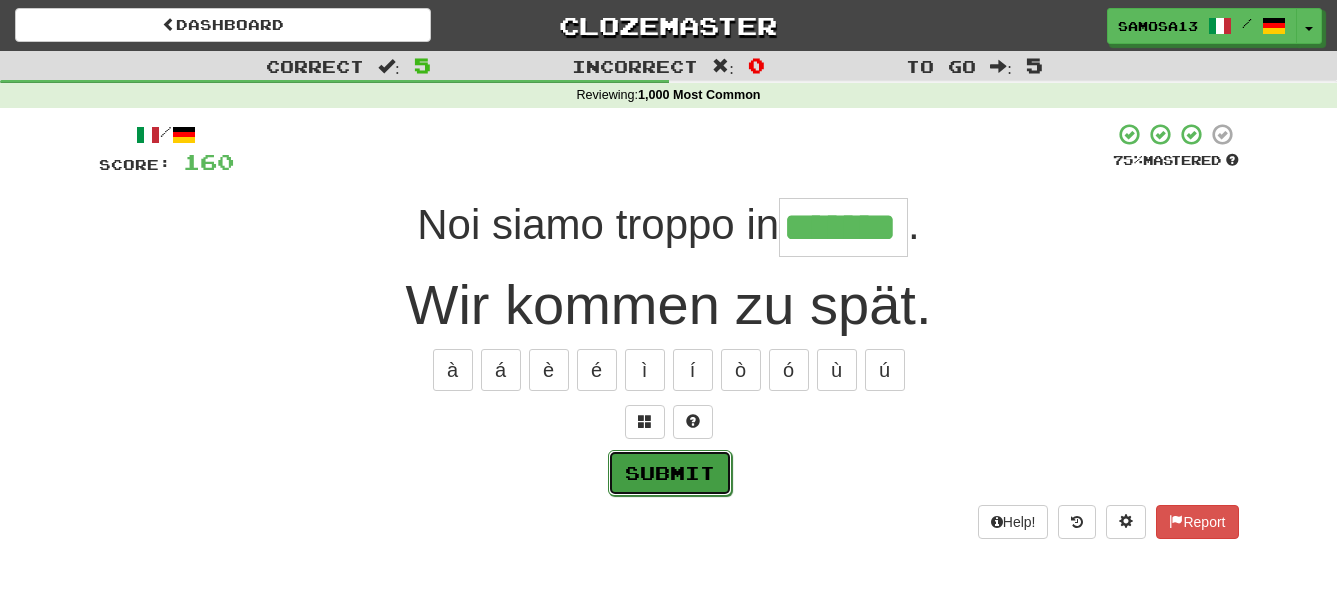 click on "Submit" at bounding box center (670, 473) 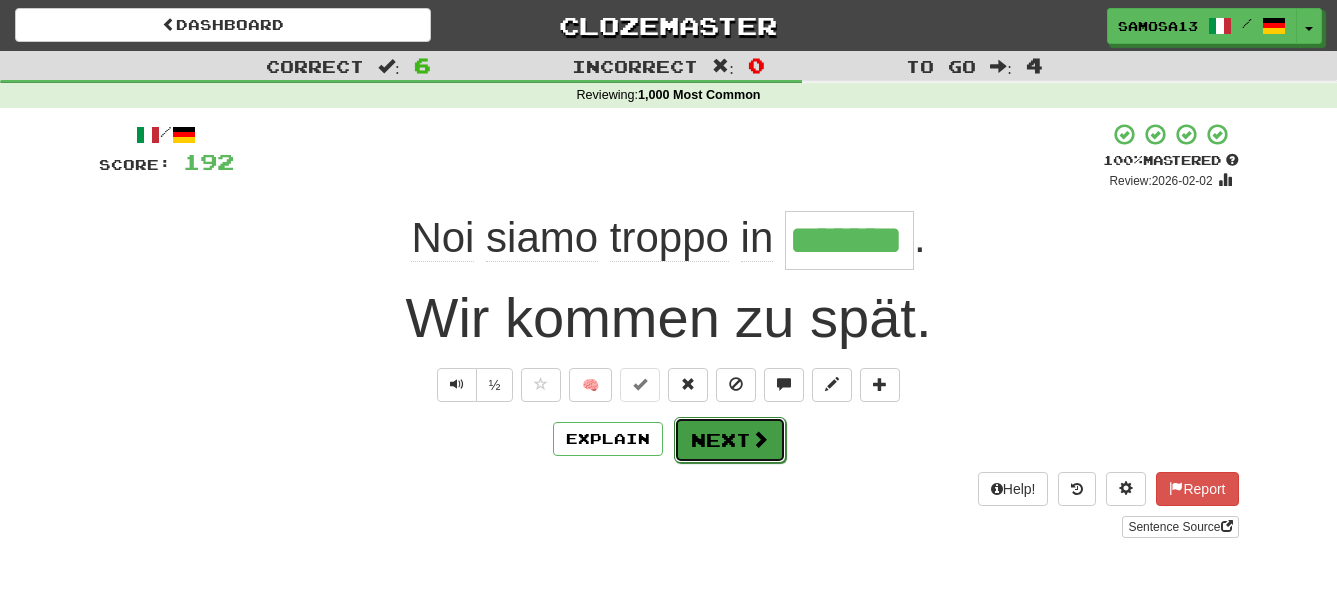 click on "Next" at bounding box center [730, 440] 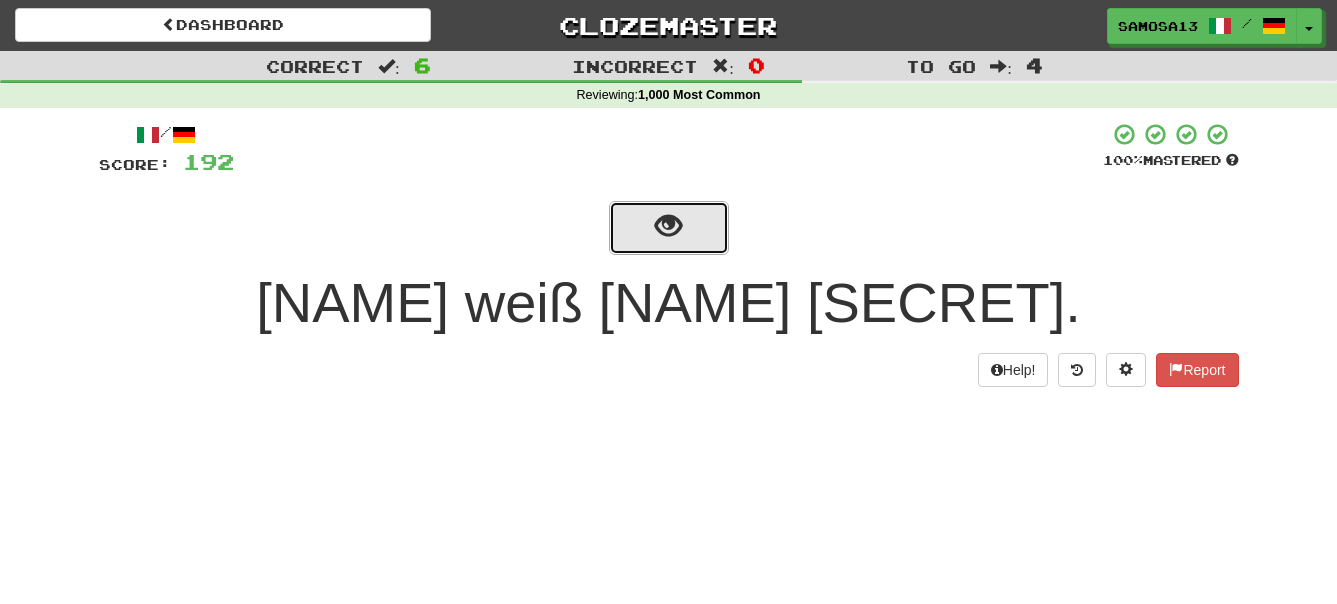 click at bounding box center (668, 226) 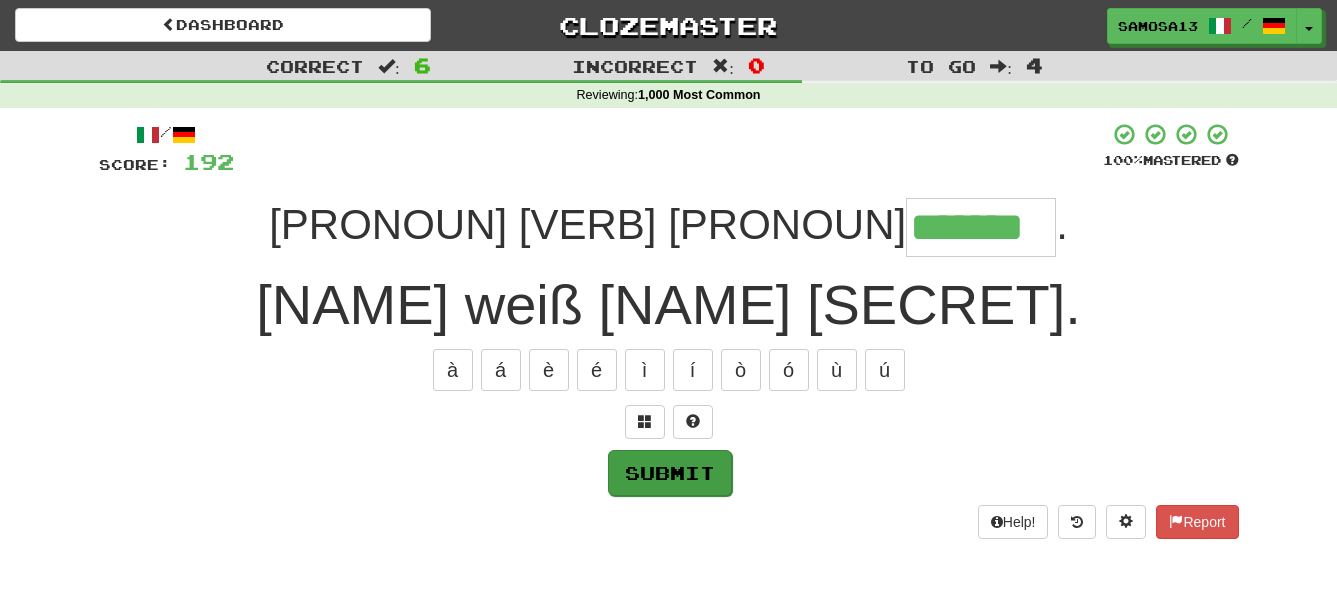 type on "*******" 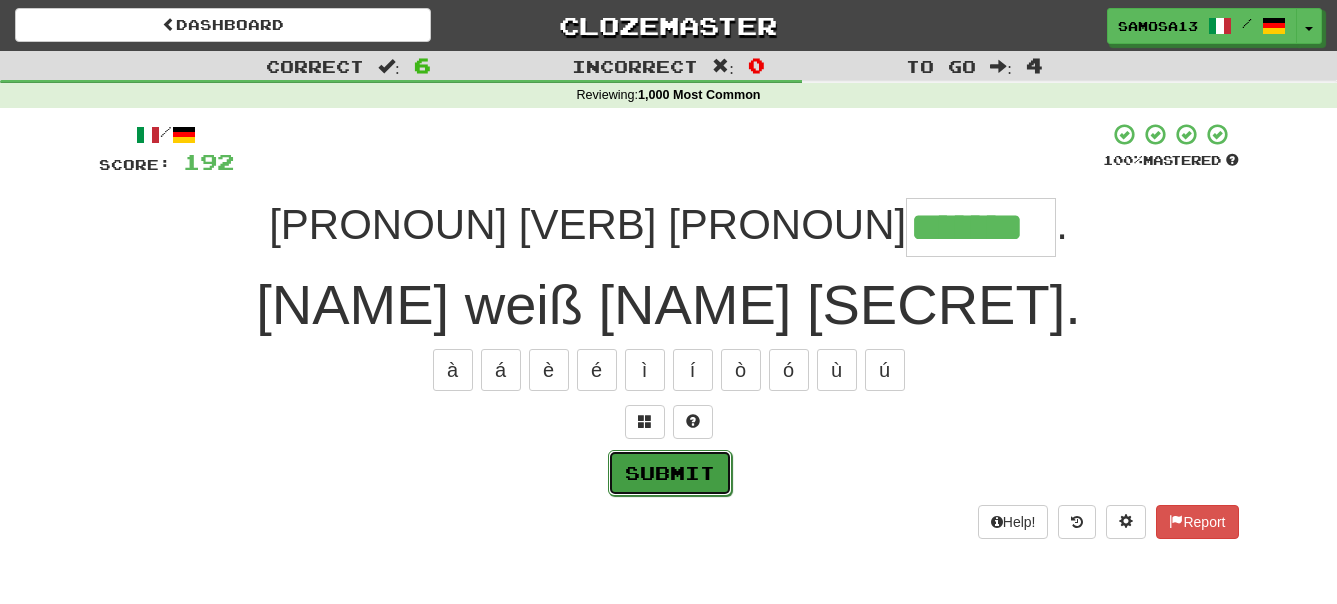 click on "Submit" at bounding box center [670, 473] 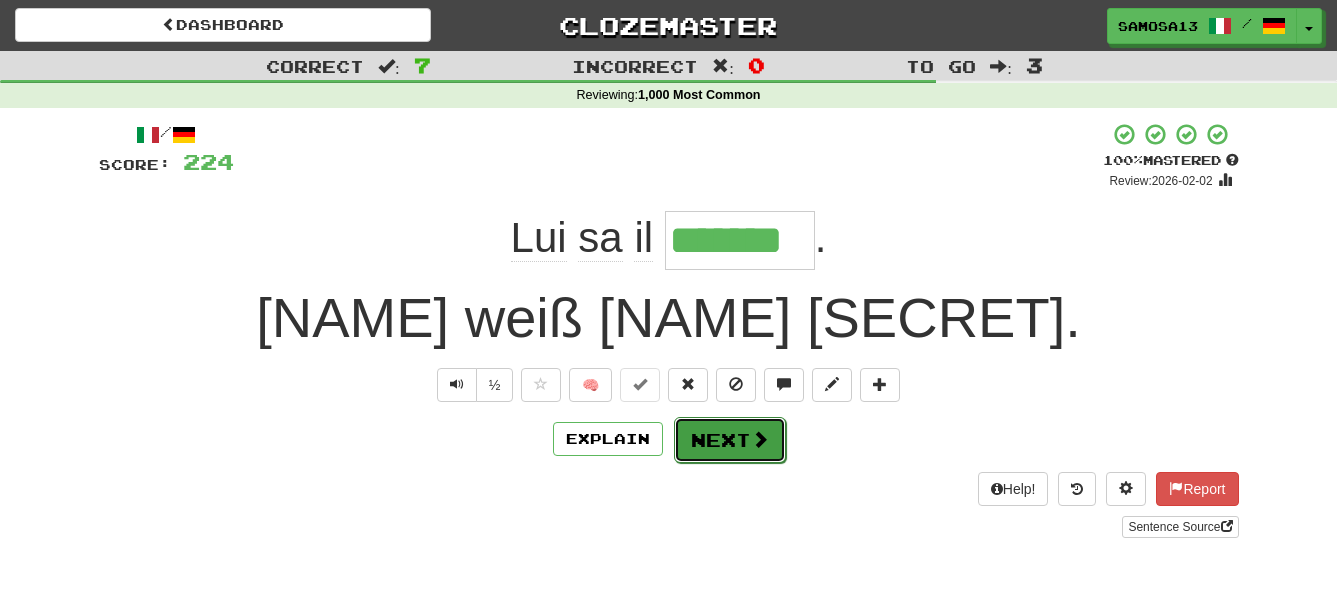 click on "Next" at bounding box center (730, 440) 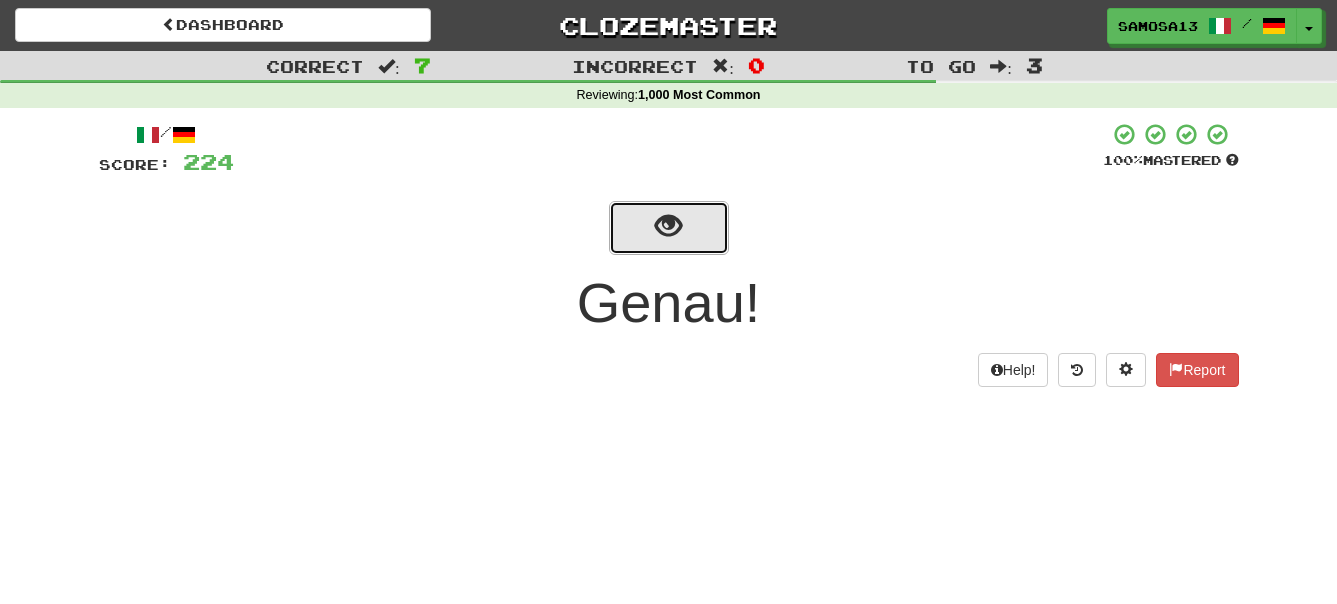 click at bounding box center (669, 228) 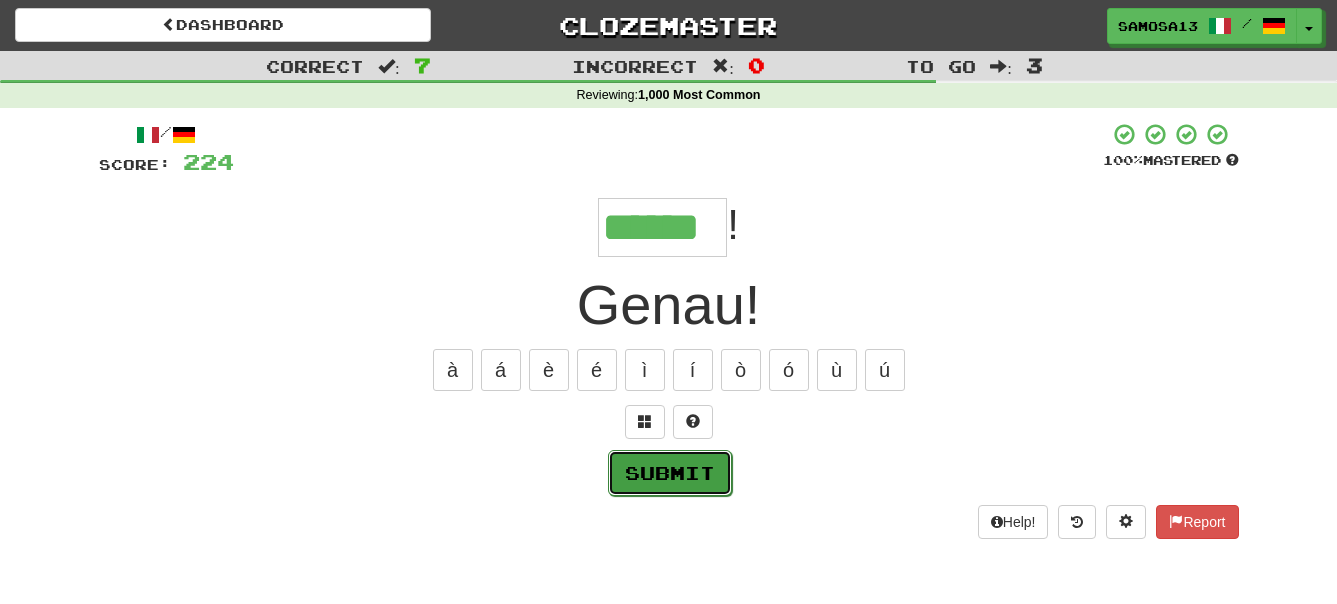 click on "Submit" at bounding box center (670, 473) 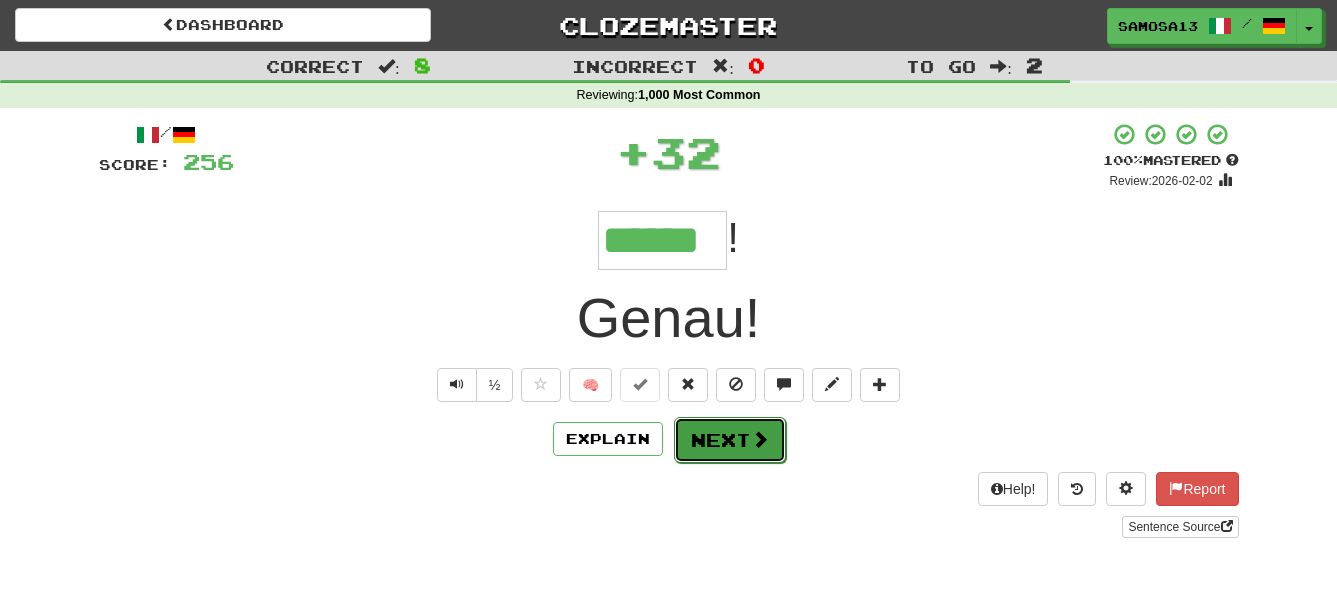 click at bounding box center [760, 439] 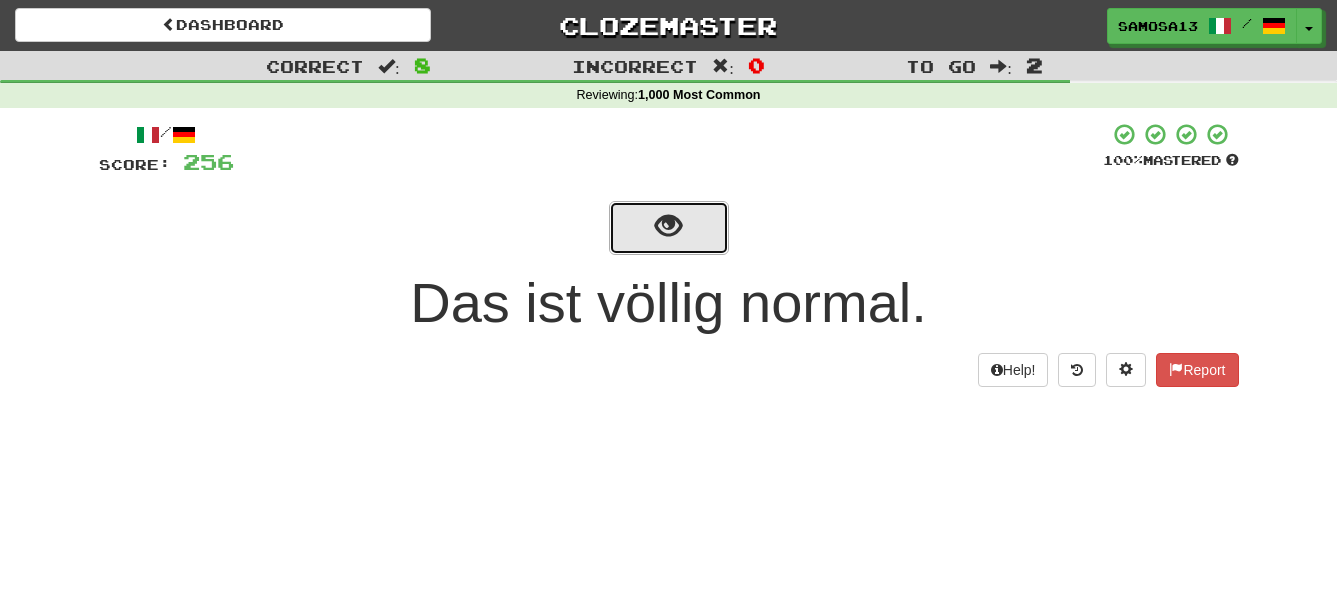 click at bounding box center (669, 228) 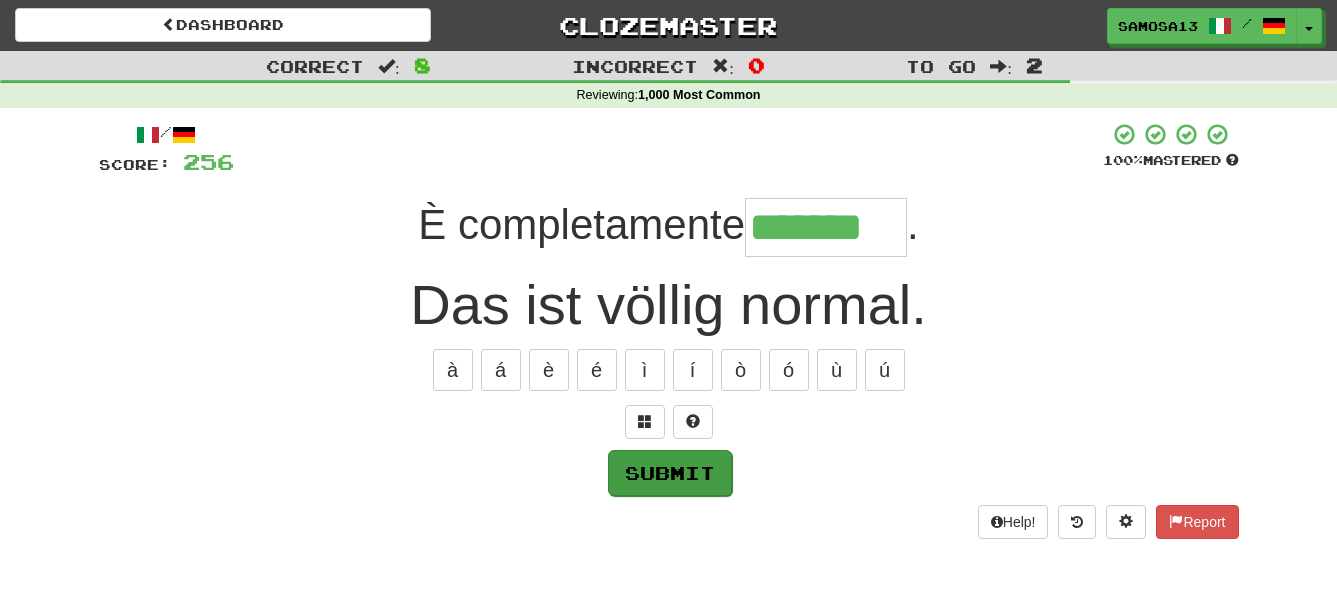 type on "*******" 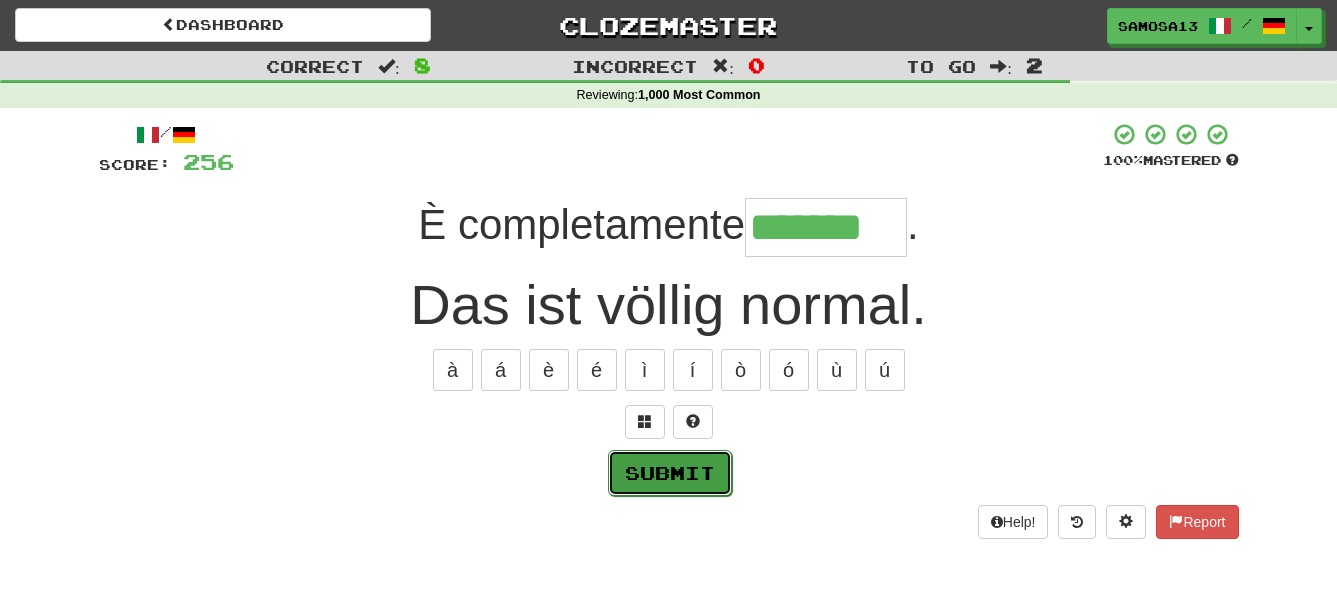 click on "Submit" at bounding box center [670, 473] 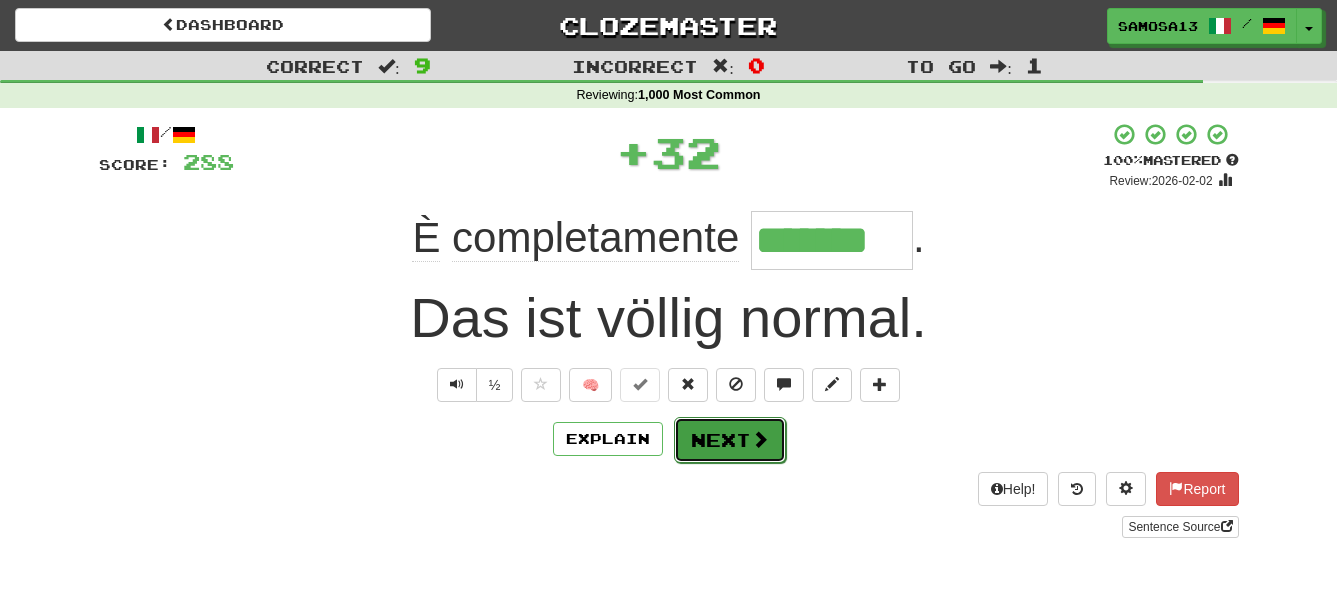 click on "Next" at bounding box center [730, 440] 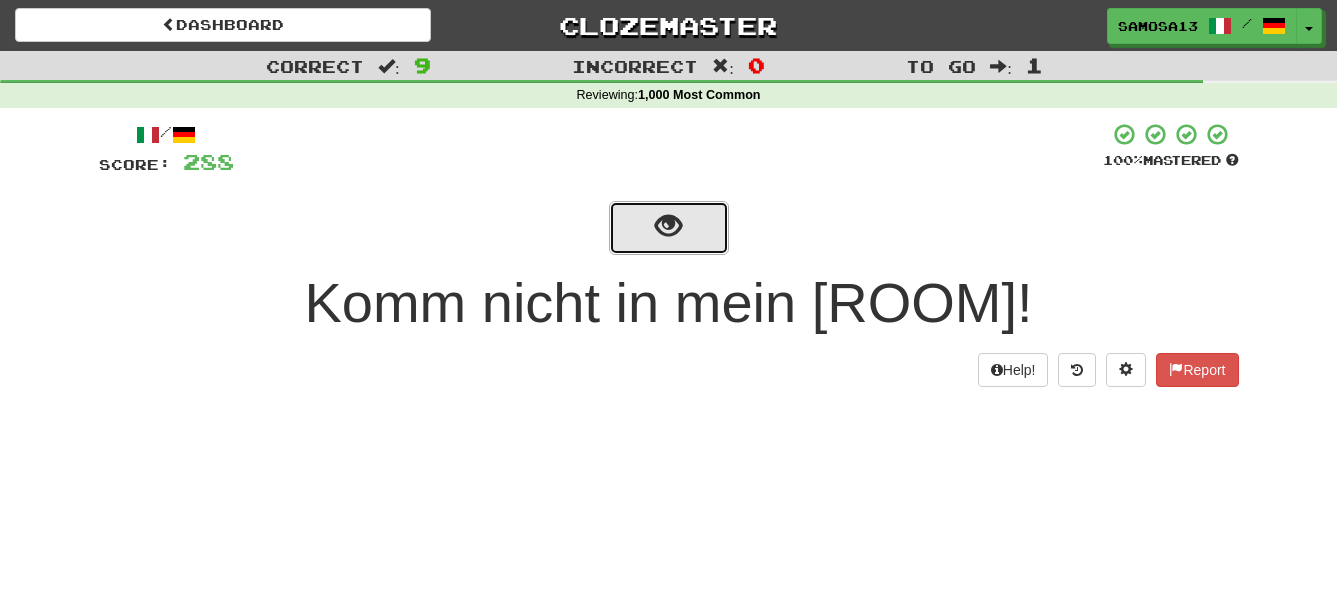 click at bounding box center (668, 226) 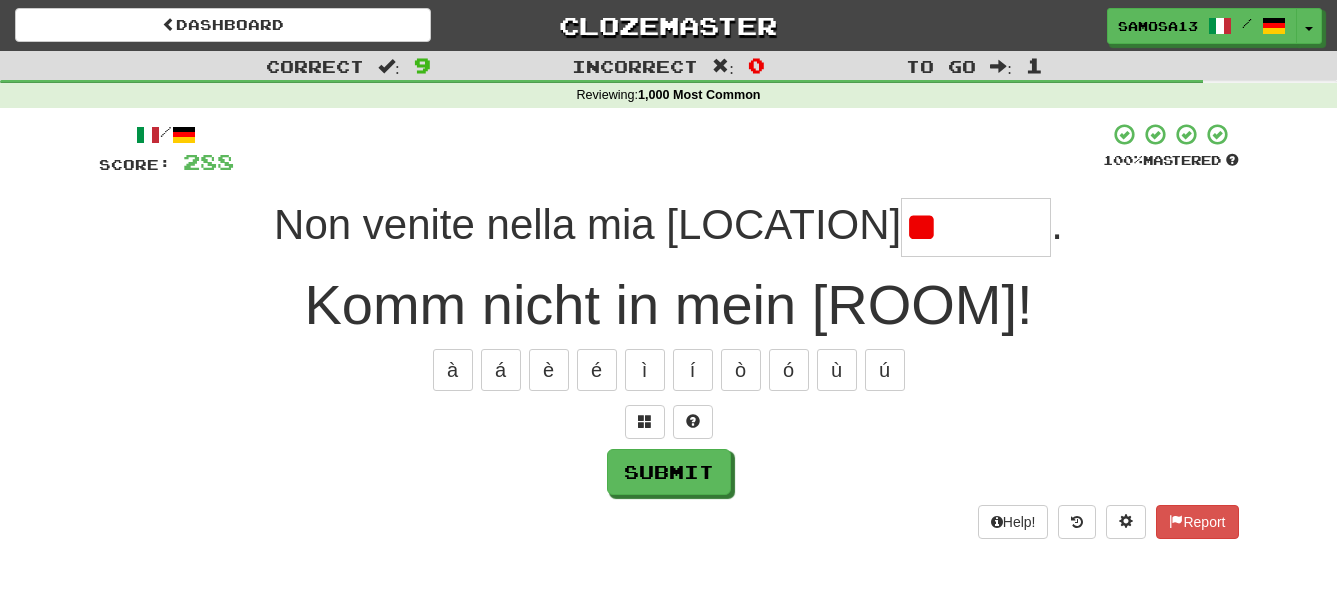 type on "*" 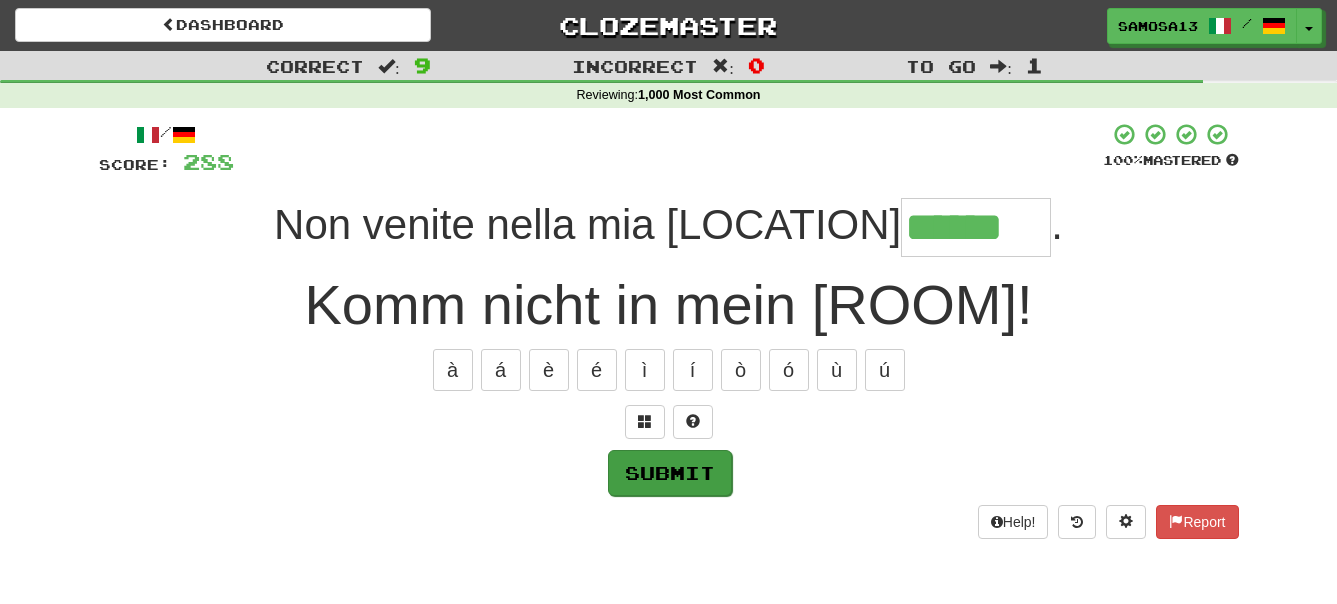 type on "******" 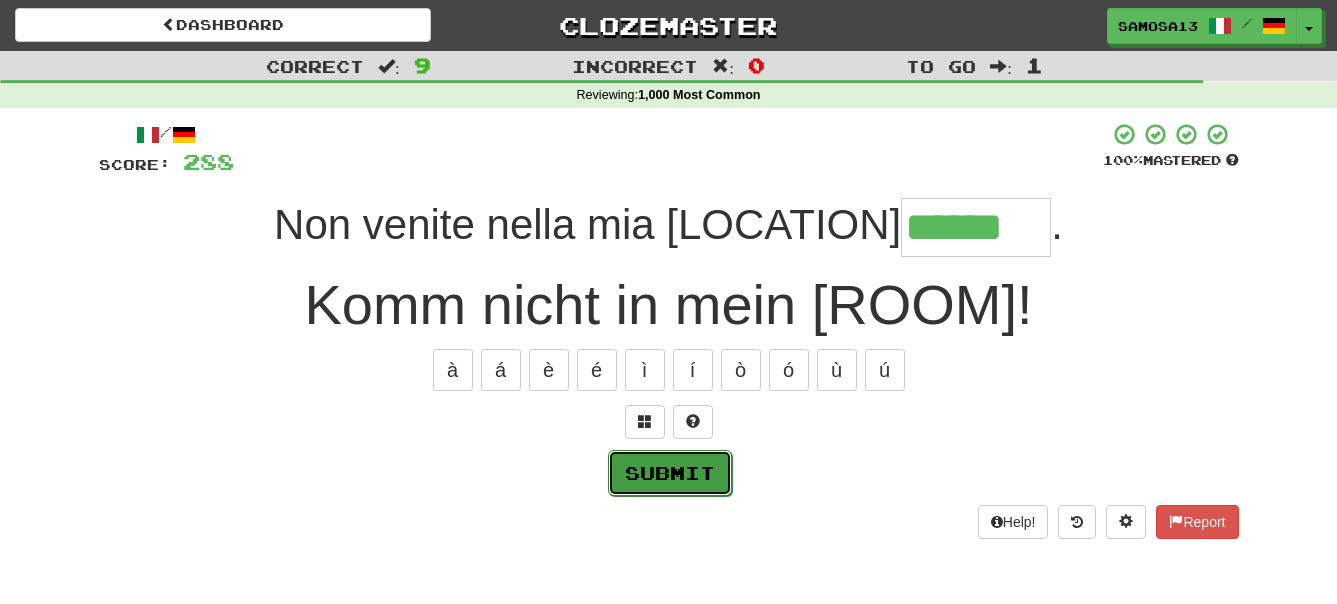 click on "Submit" at bounding box center [670, 473] 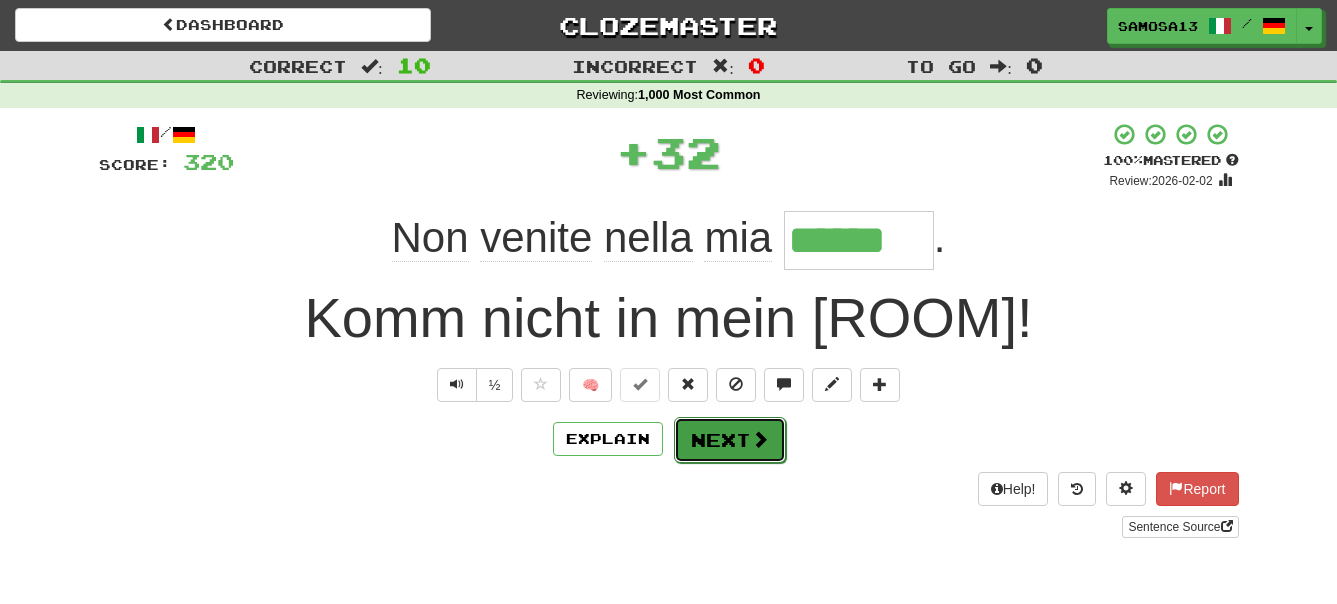 click on "Next" at bounding box center (730, 440) 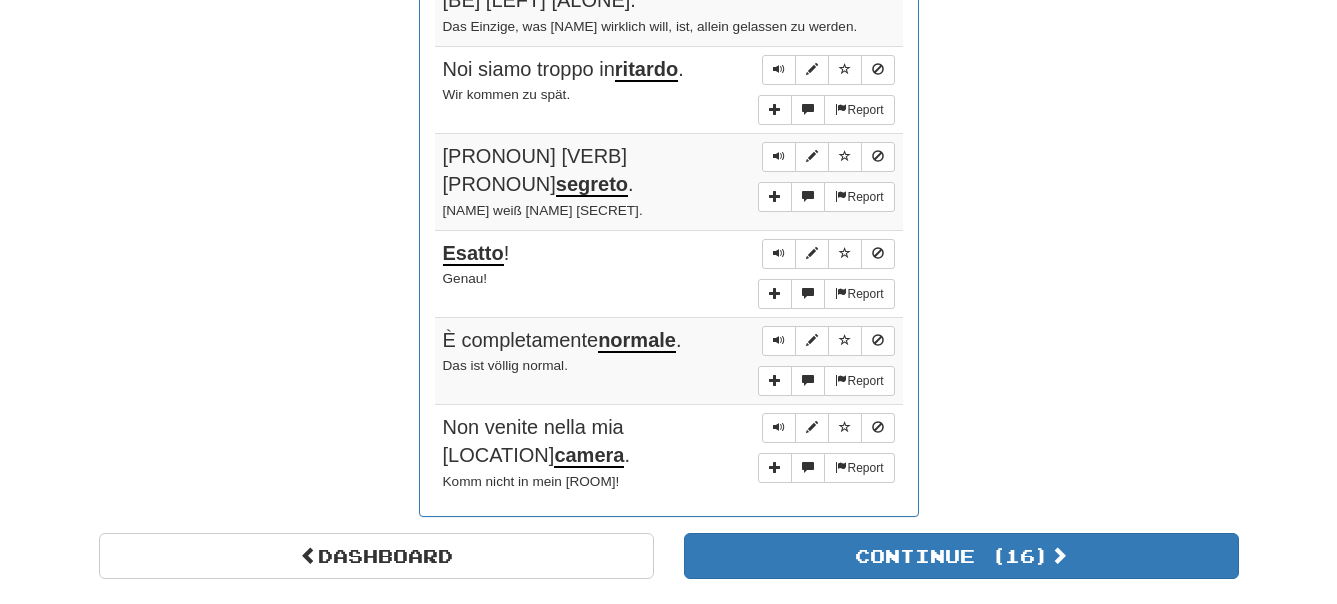 scroll, scrollTop: 1734, scrollLeft: 0, axis: vertical 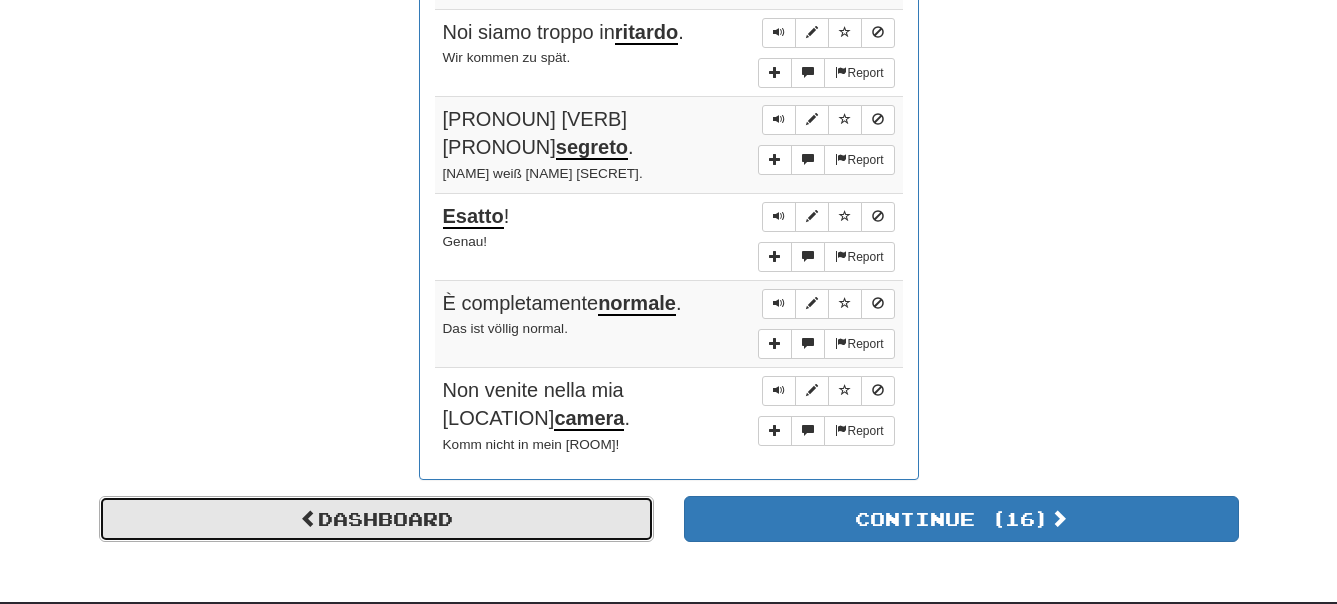 drag, startPoint x: 575, startPoint y: 494, endPoint x: 600, endPoint y: 476, distance: 30.805843 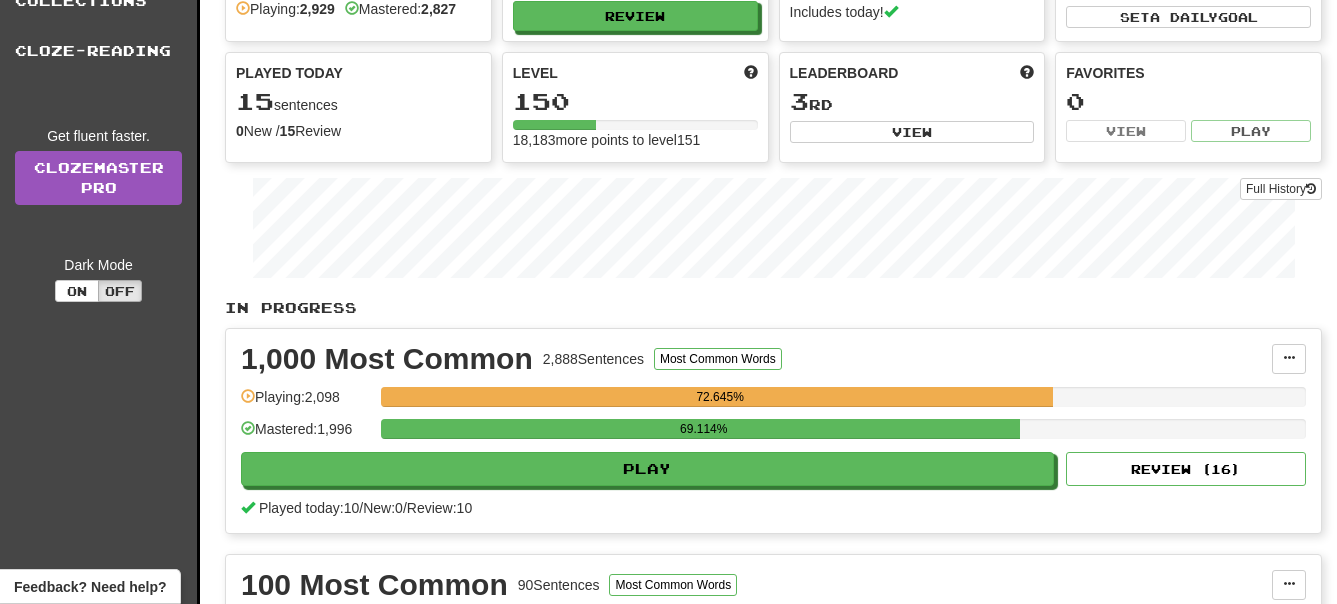 scroll, scrollTop: 204, scrollLeft: 0, axis: vertical 